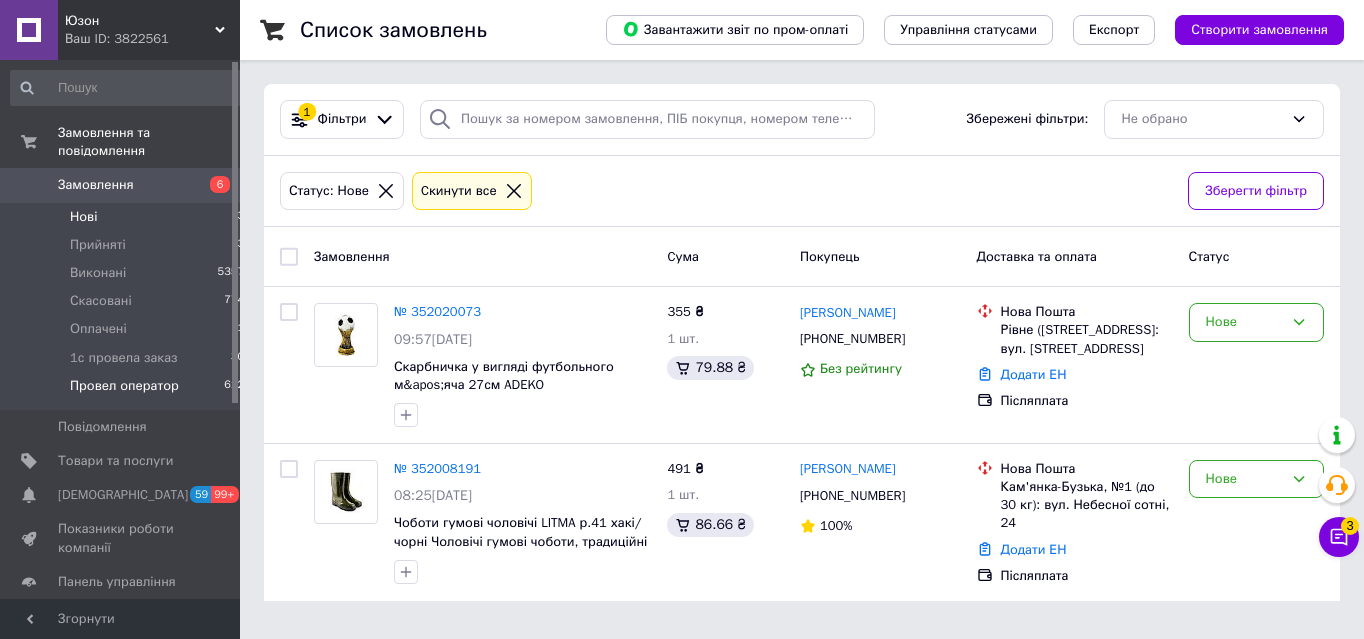 scroll, scrollTop: 0, scrollLeft: 0, axis: both 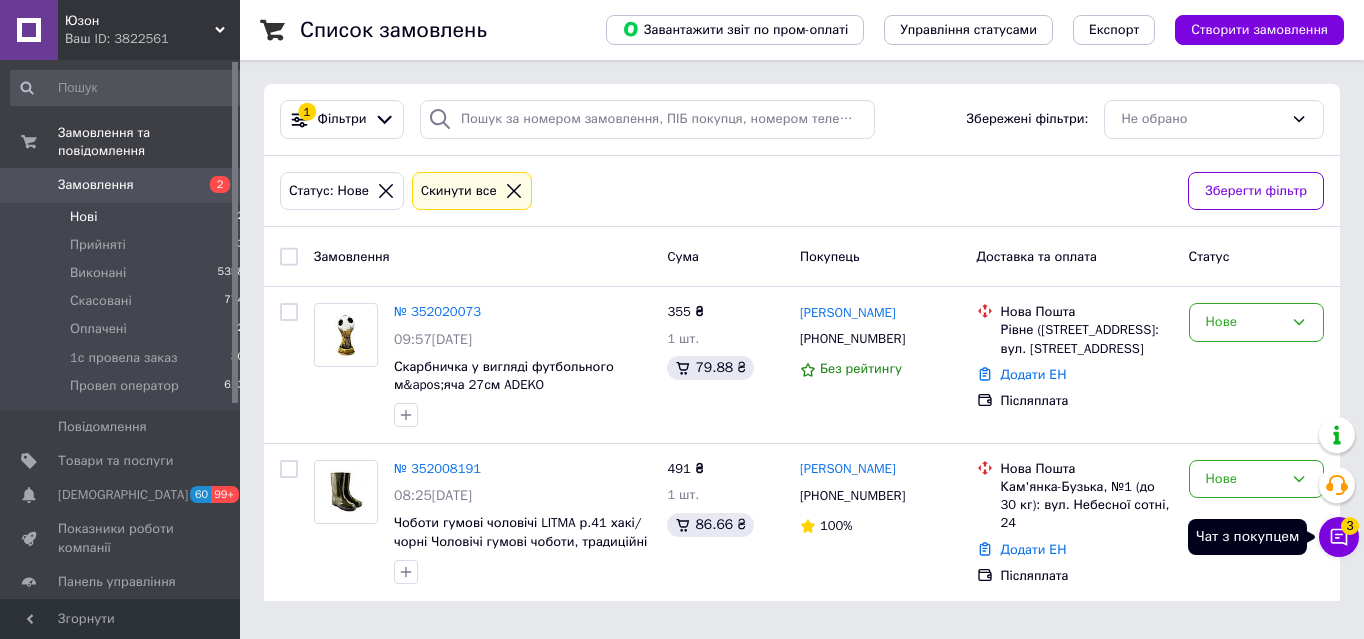 click 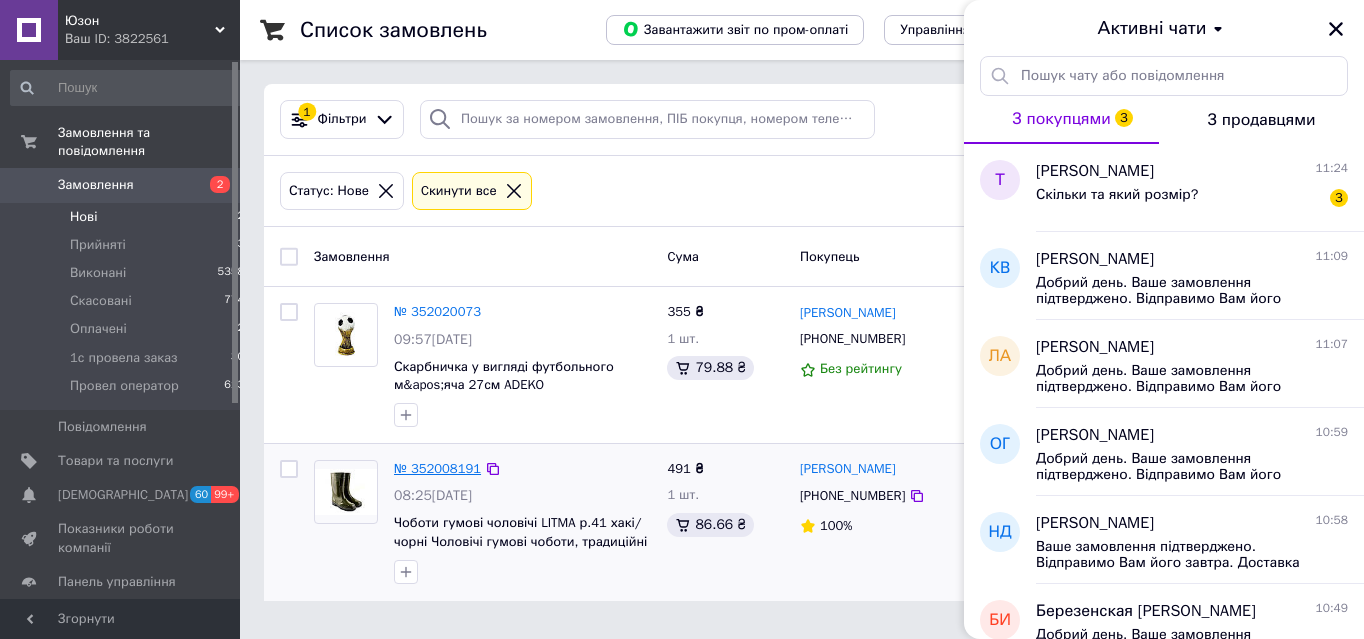 click on "№ 352008191" at bounding box center (437, 468) 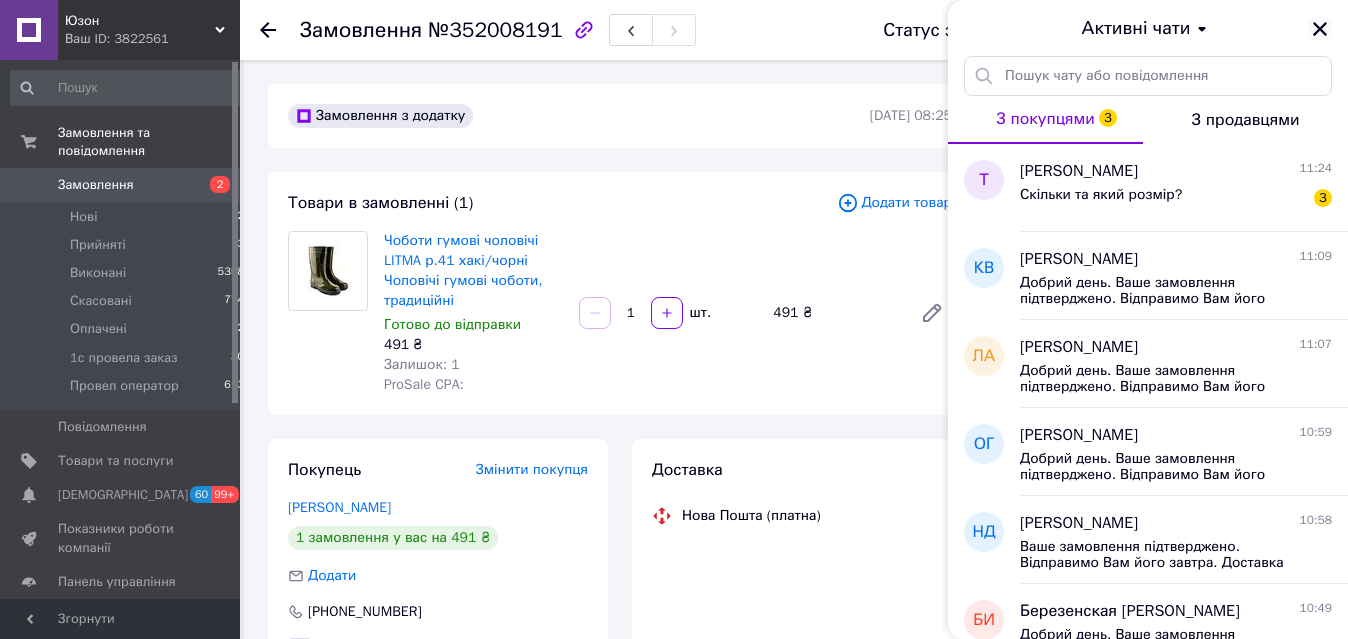 click 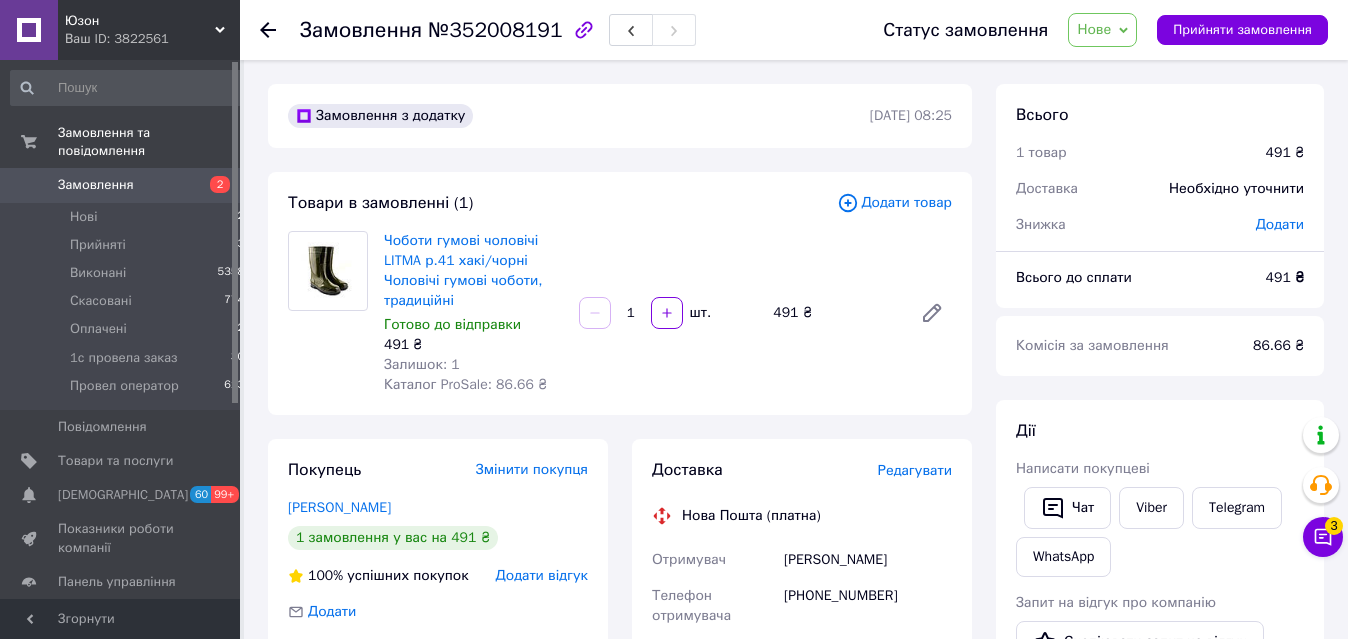 click on "Нове" at bounding box center (1102, 30) 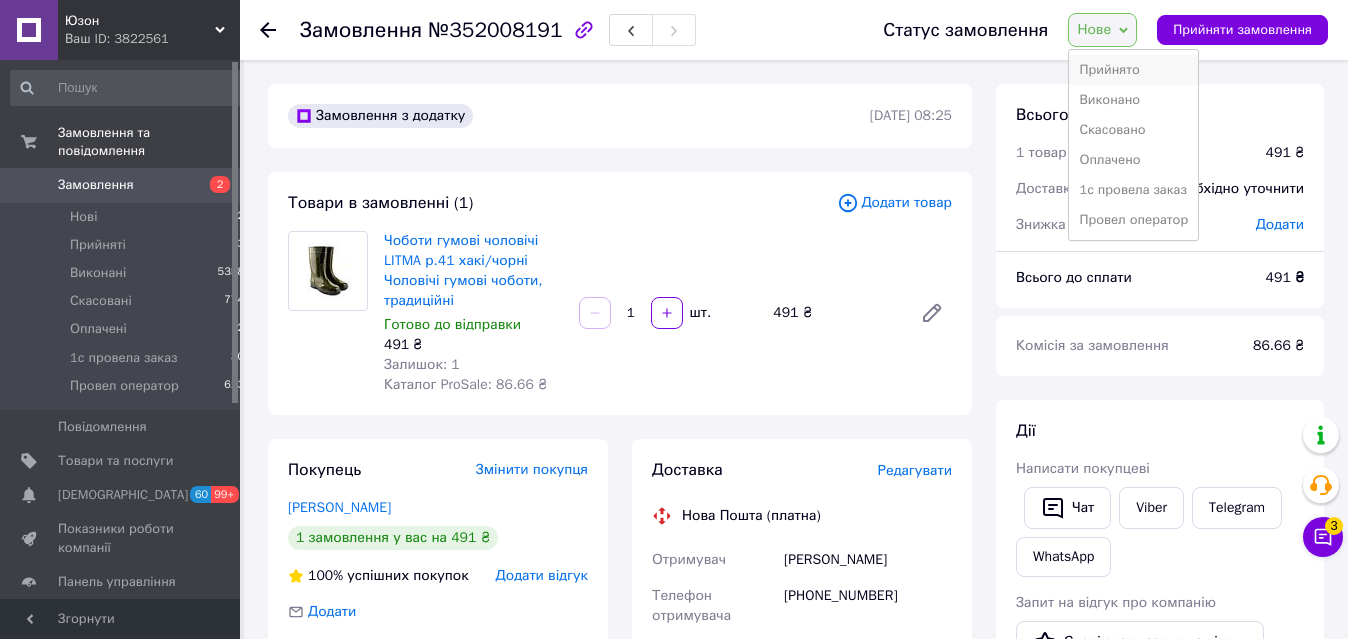click on "Прийнято" at bounding box center (1133, 70) 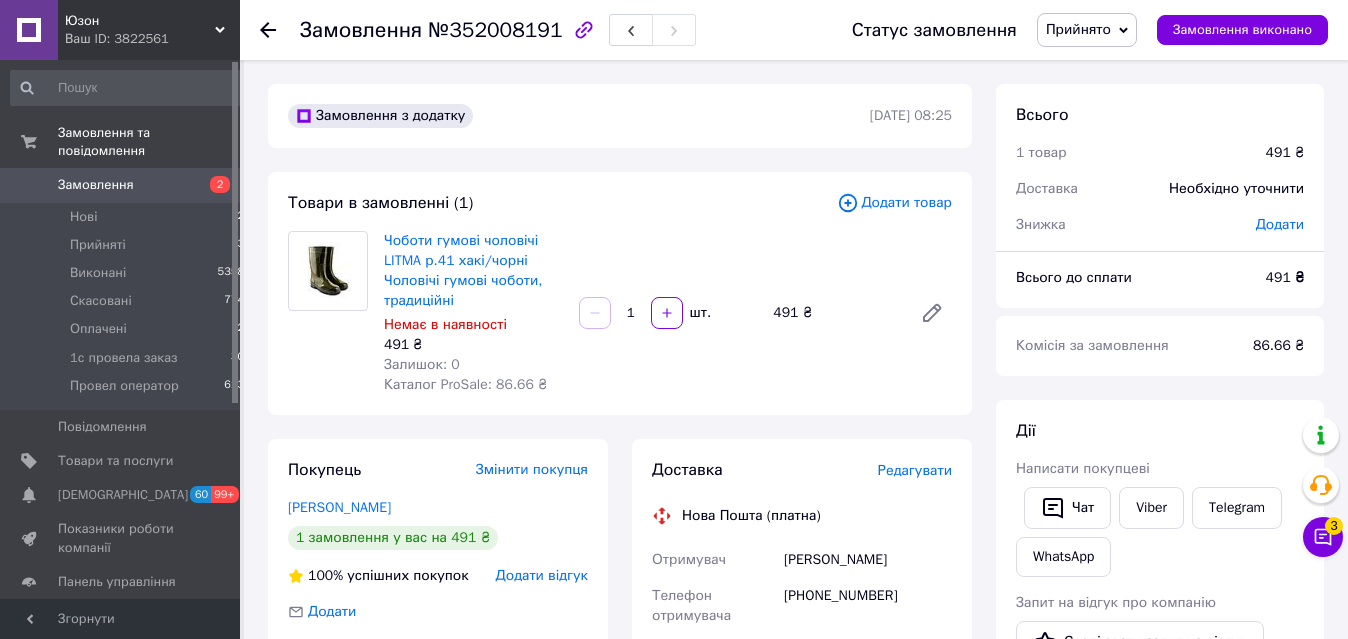 click on "№352008191" at bounding box center [495, 30] 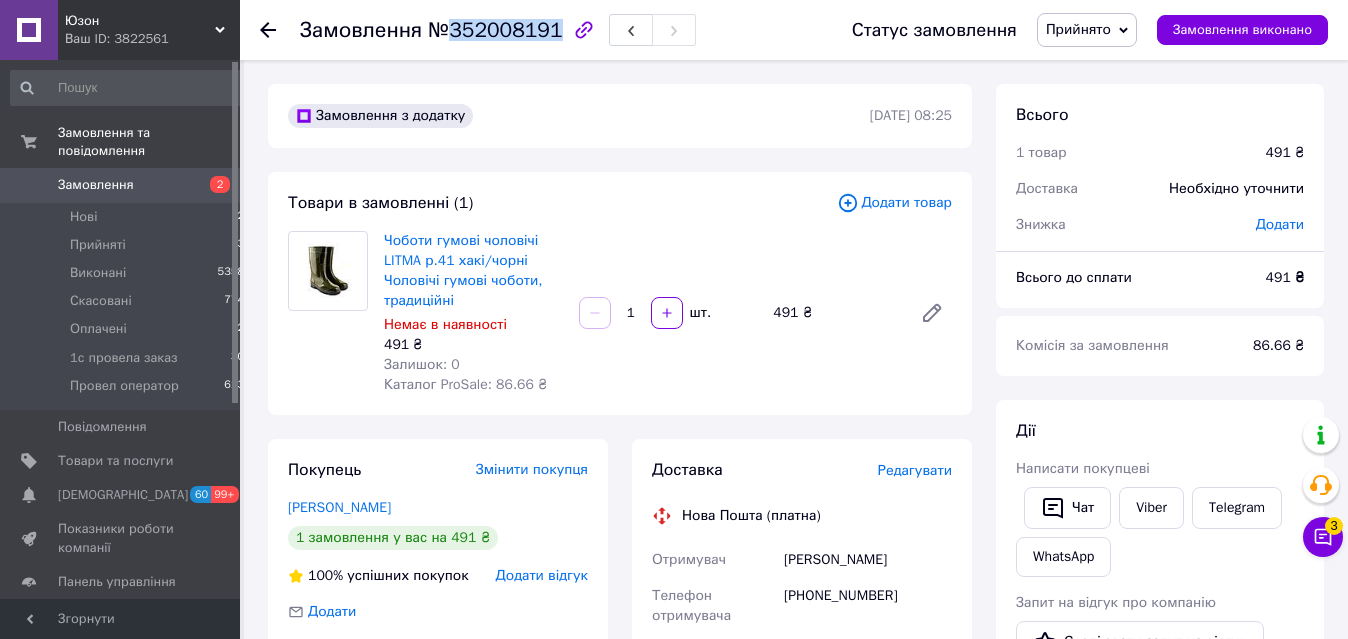 click on "№352008191" at bounding box center [495, 30] 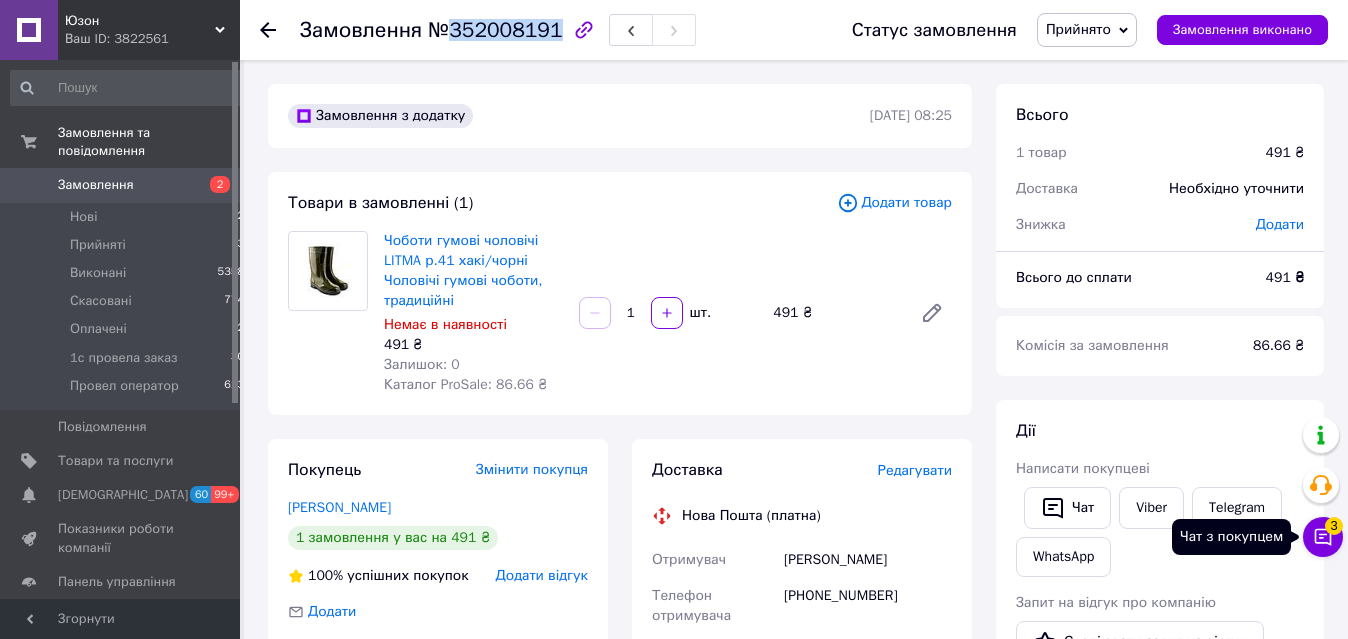 click 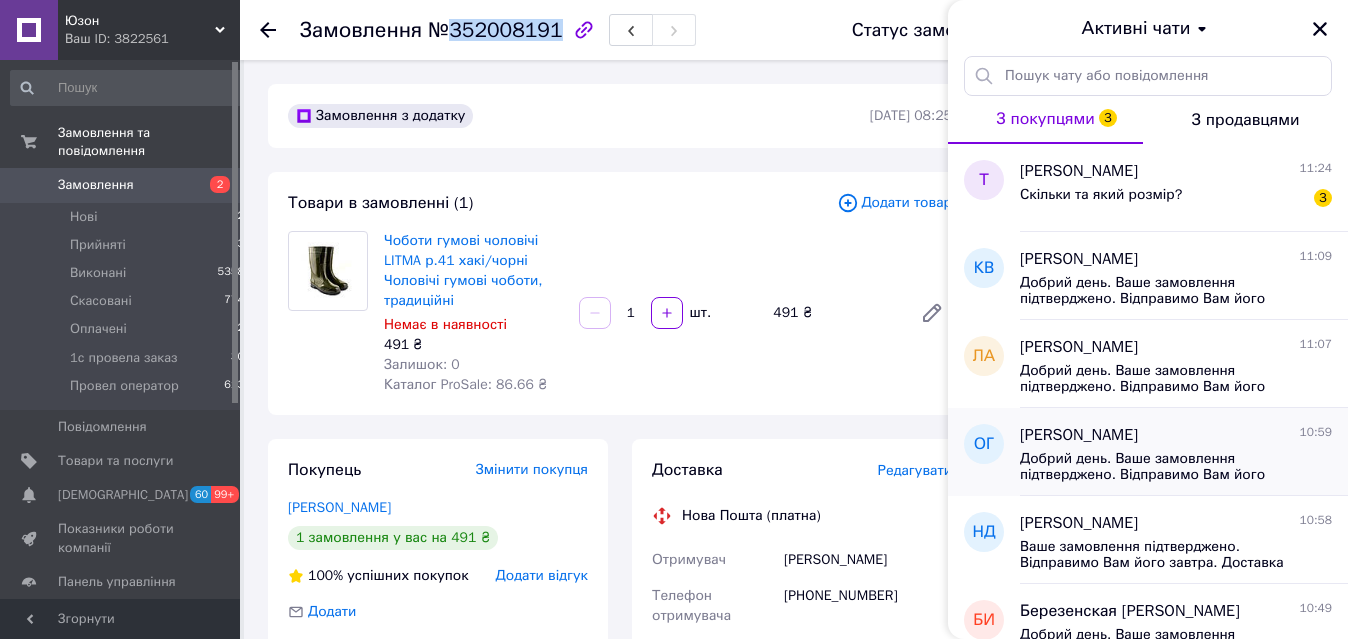 click on "Добрий день. Ваше замовлення підтверджено. Відправимо Вам його завтра. Доставка Новою Поштою 1-2 дні. Перевіряйте будь ласка товар при отриманні. Дякуємо" at bounding box center [1162, 467] 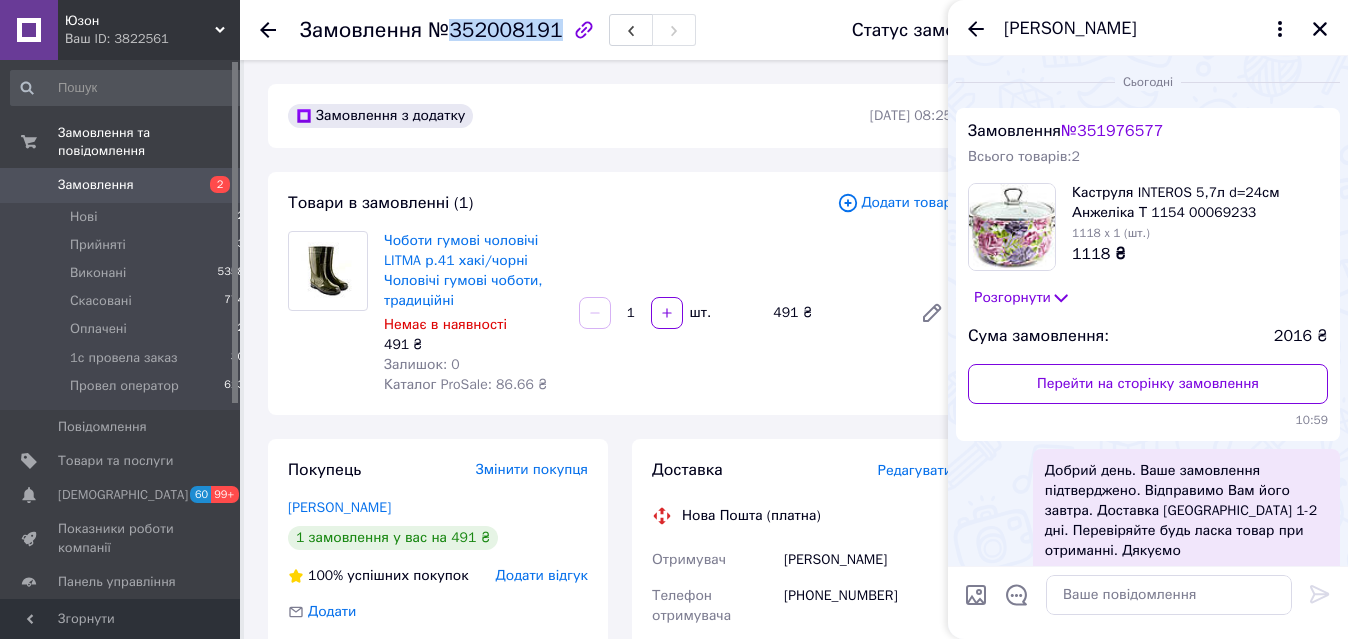 scroll, scrollTop: 36, scrollLeft: 0, axis: vertical 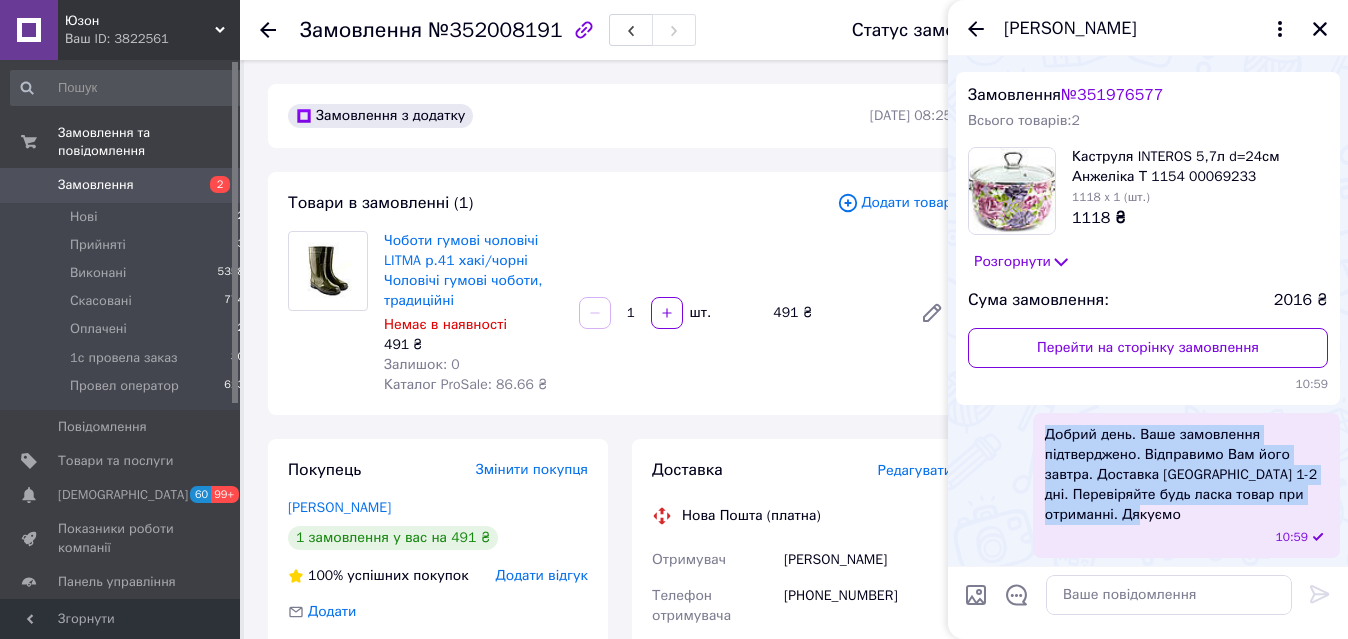 drag, startPoint x: 1039, startPoint y: 422, endPoint x: 1182, endPoint y: 511, distance: 168.43396 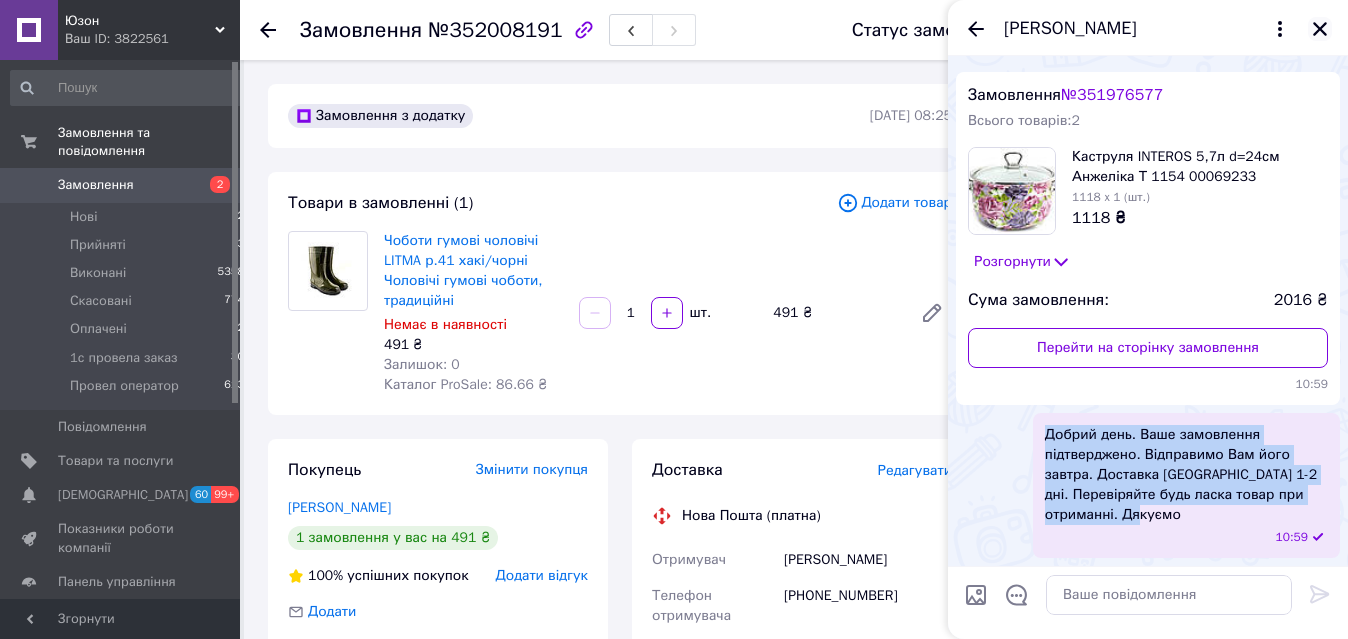click 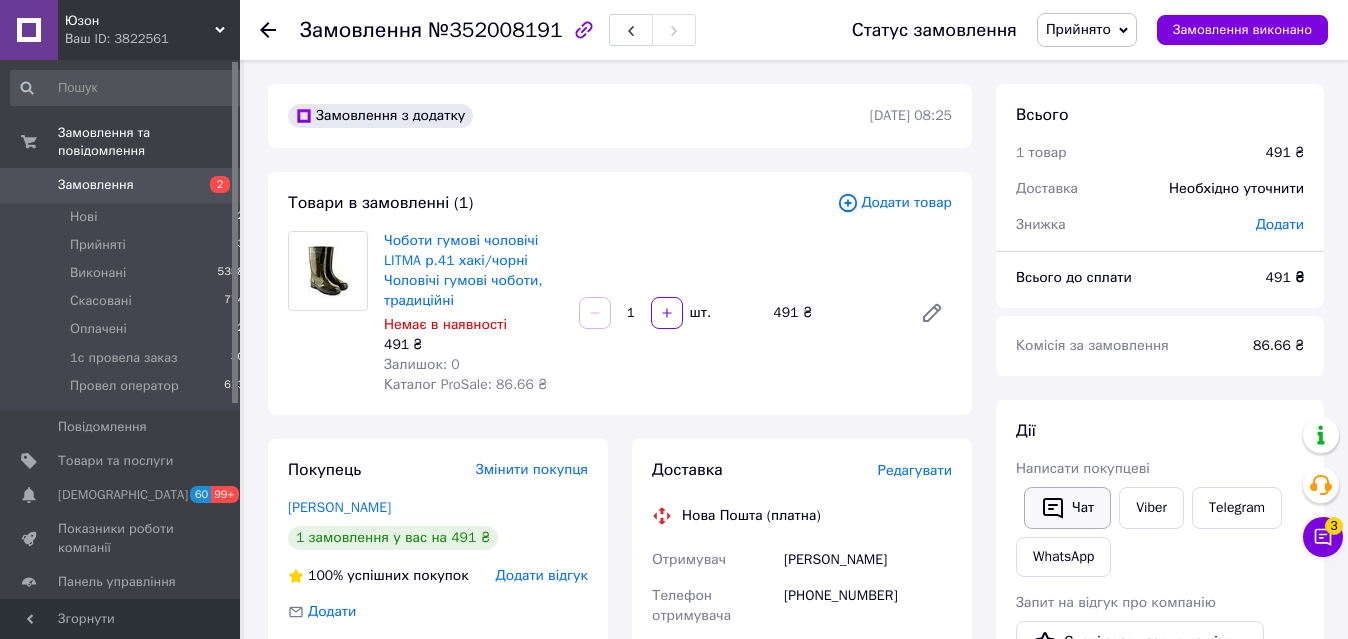 click on "Чат" at bounding box center [1067, 508] 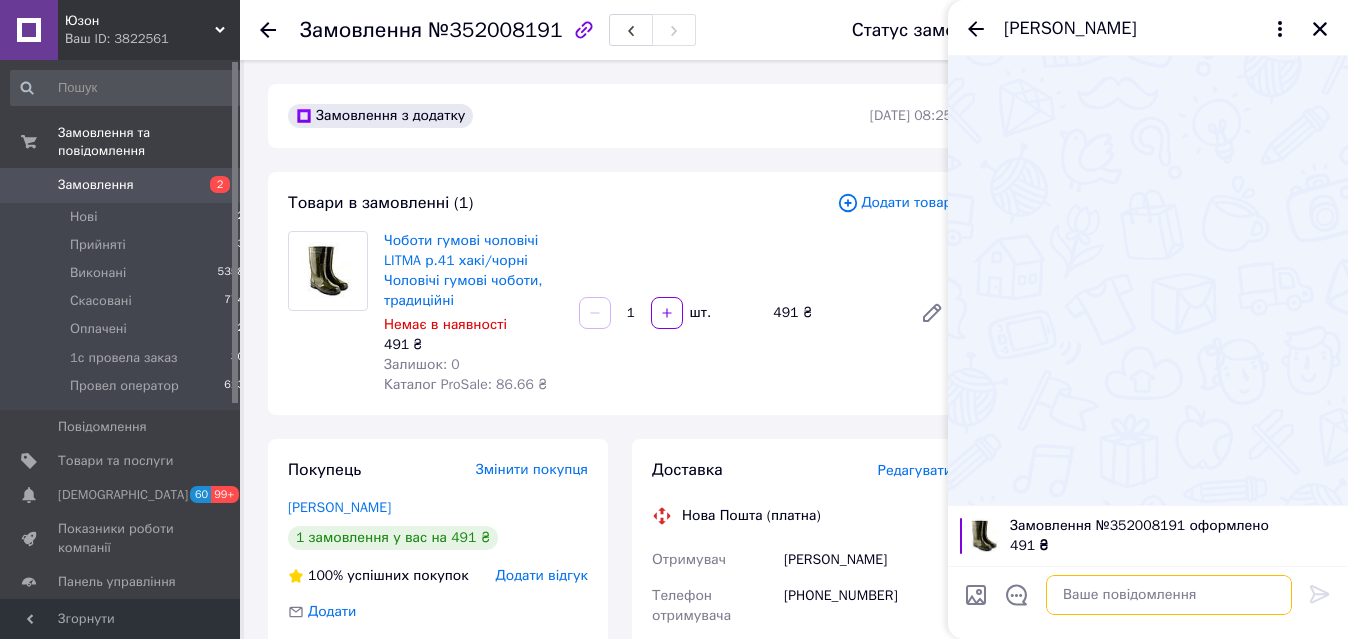 click at bounding box center [1169, 595] 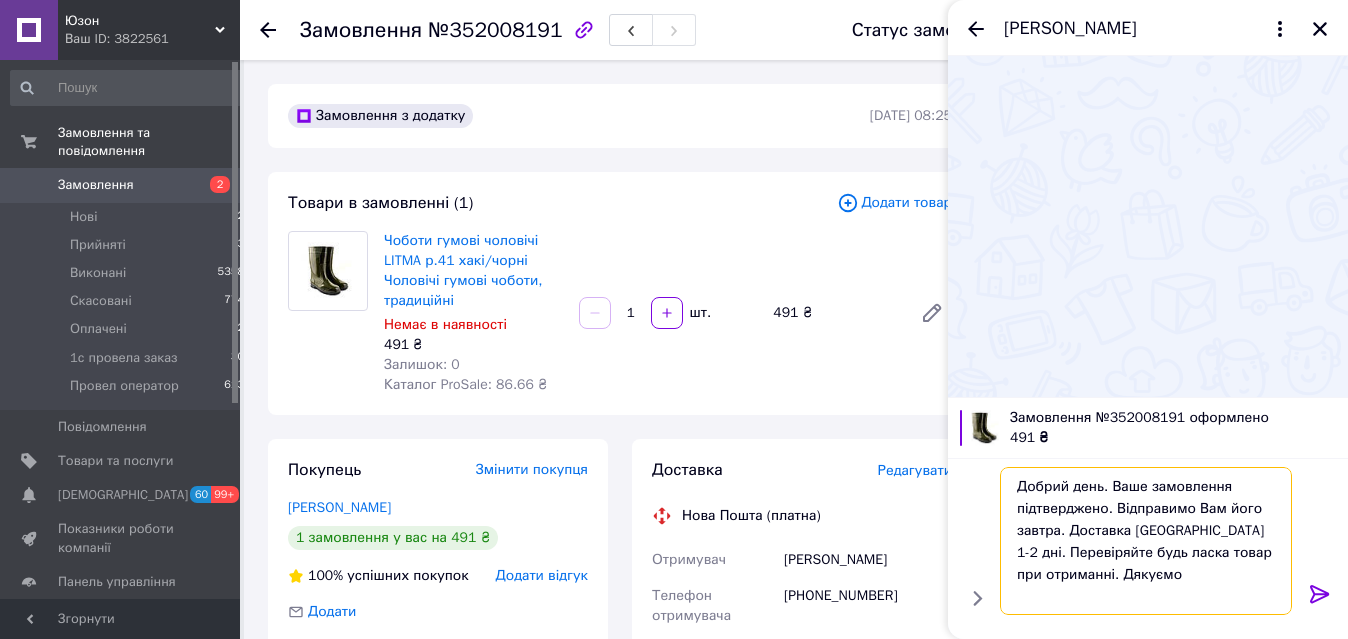 scroll, scrollTop: 0, scrollLeft: 0, axis: both 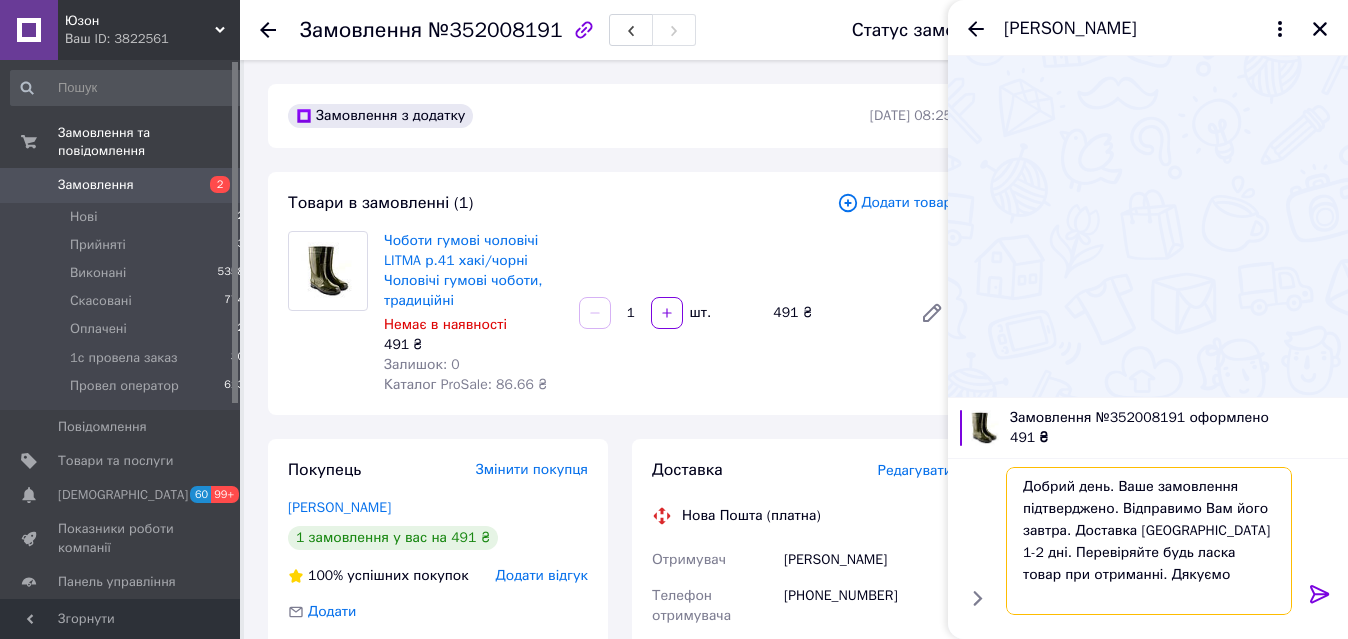 type on "Добрий день. Ваше замовлення підтверджено. Відправимо Вам його завтра. Доставка Новою Поштою 1-2 дні. Перевіряйте будь ласка товар при отриманні. Дякуємо" 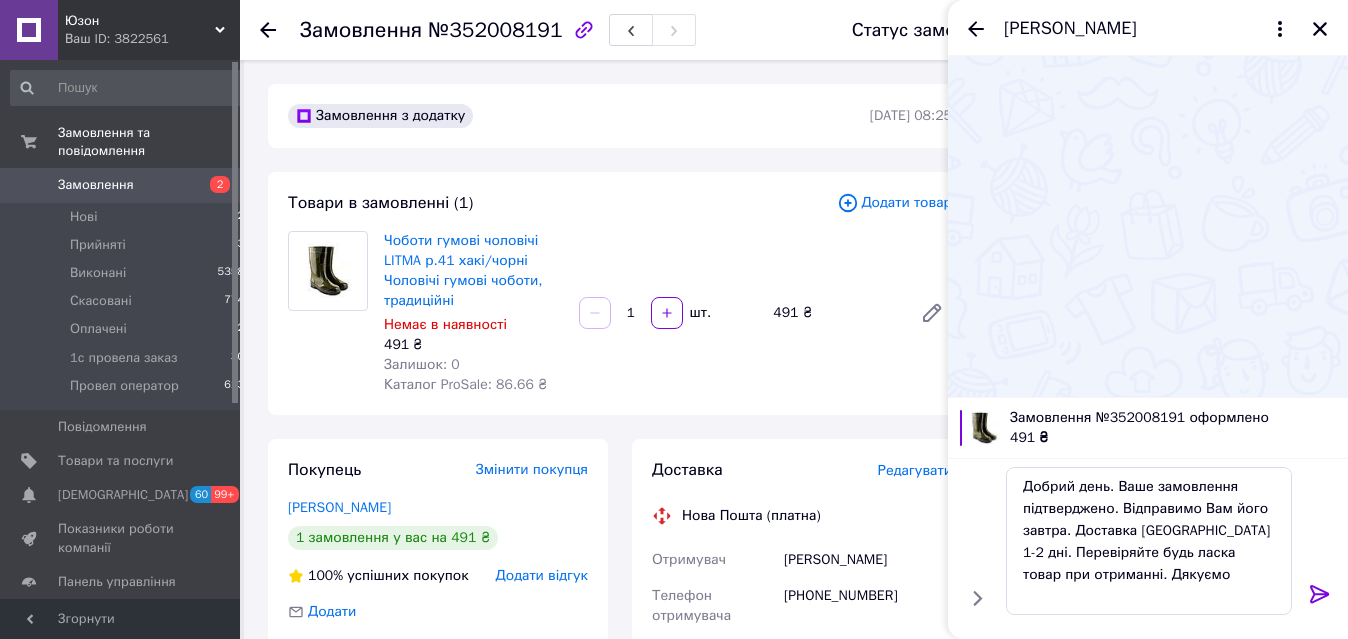 click 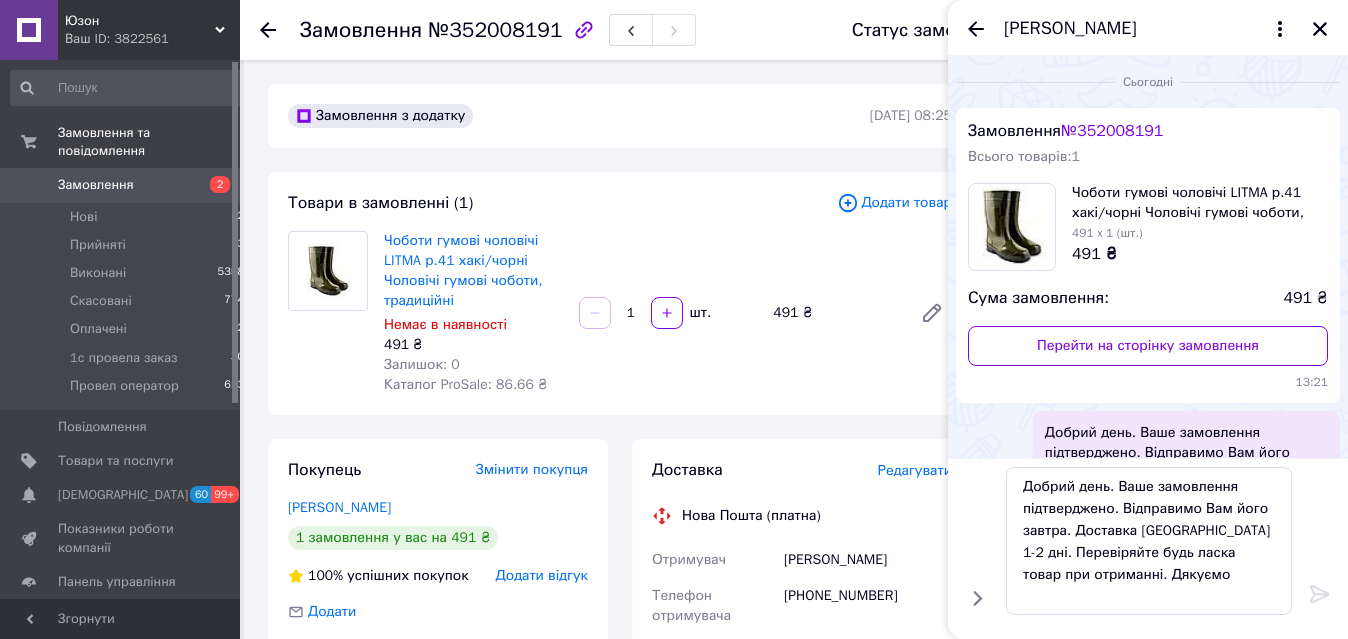 type 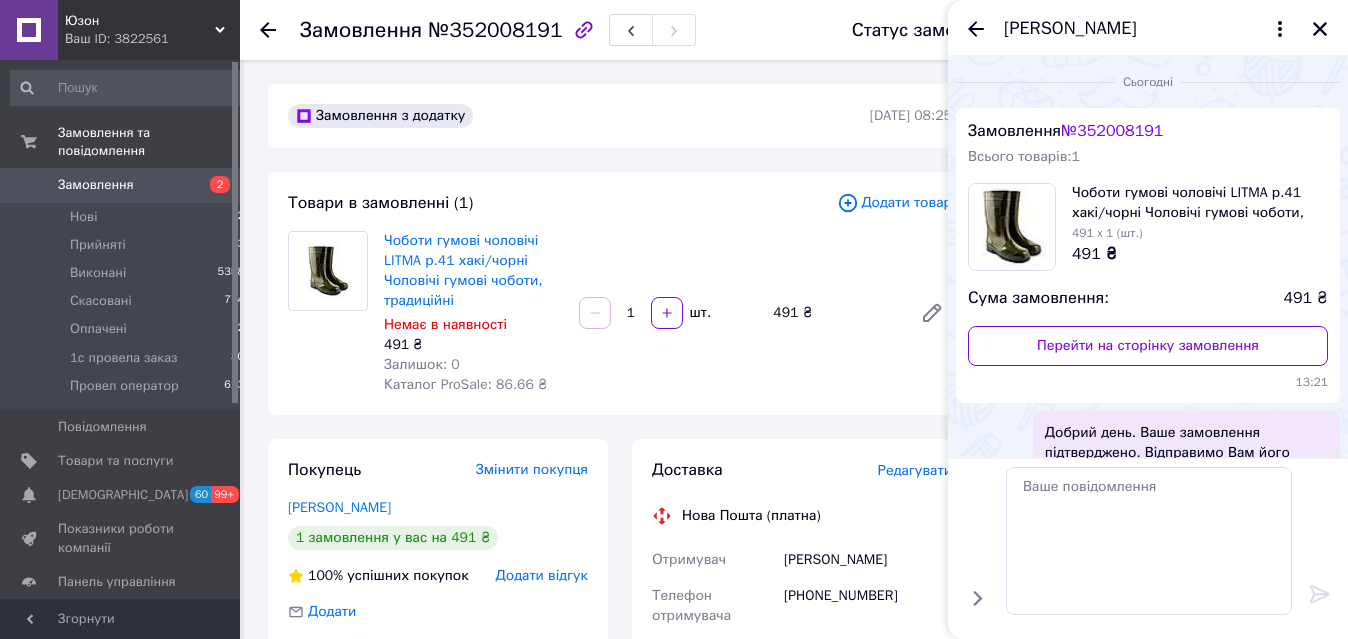 scroll, scrollTop: 0, scrollLeft: 0, axis: both 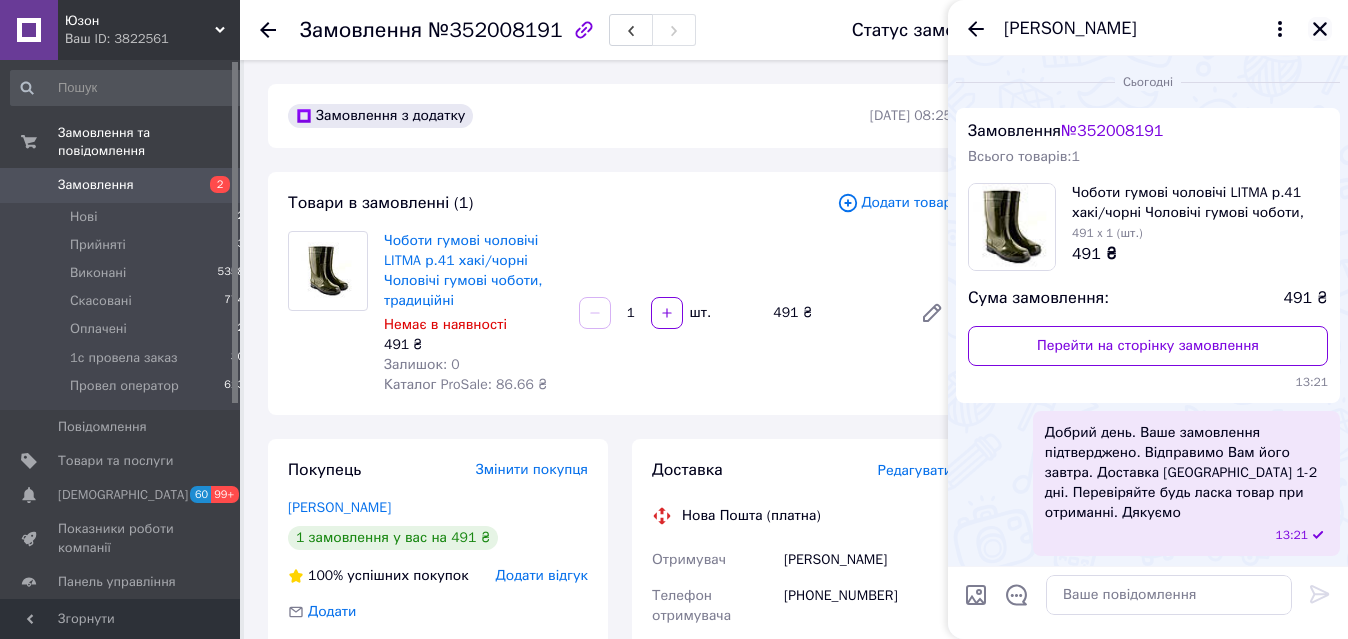click 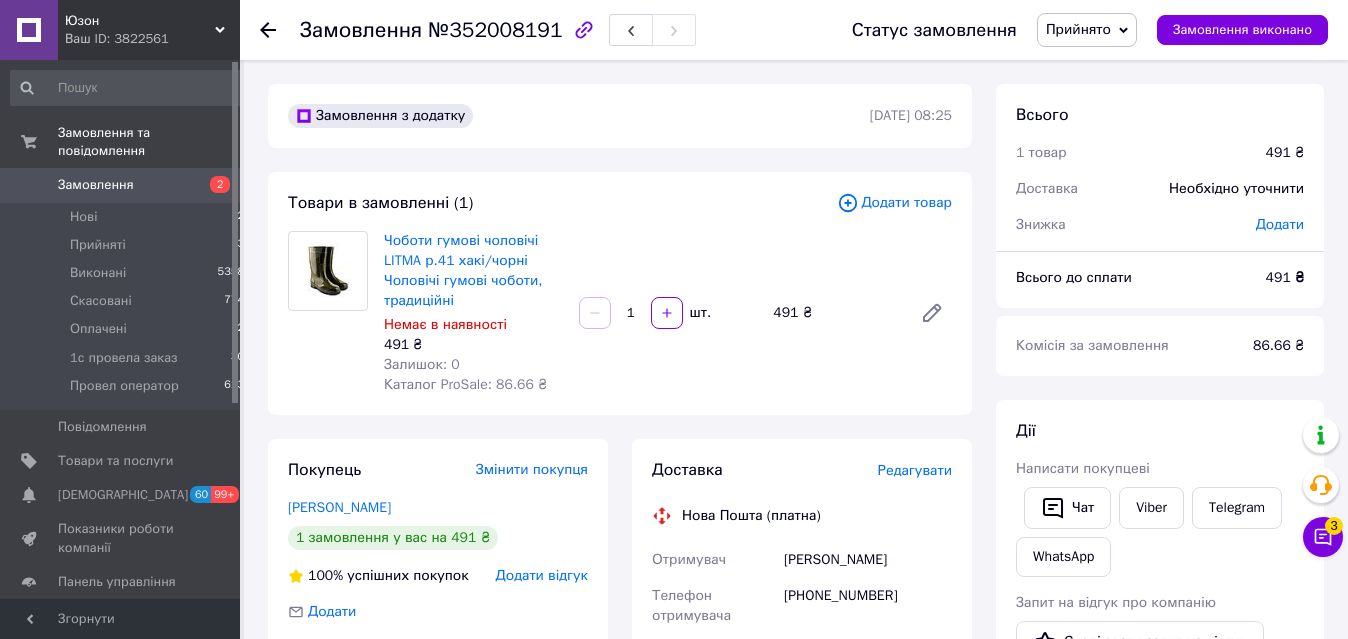 click on "Прийнято" at bounding box center (1078, 29) 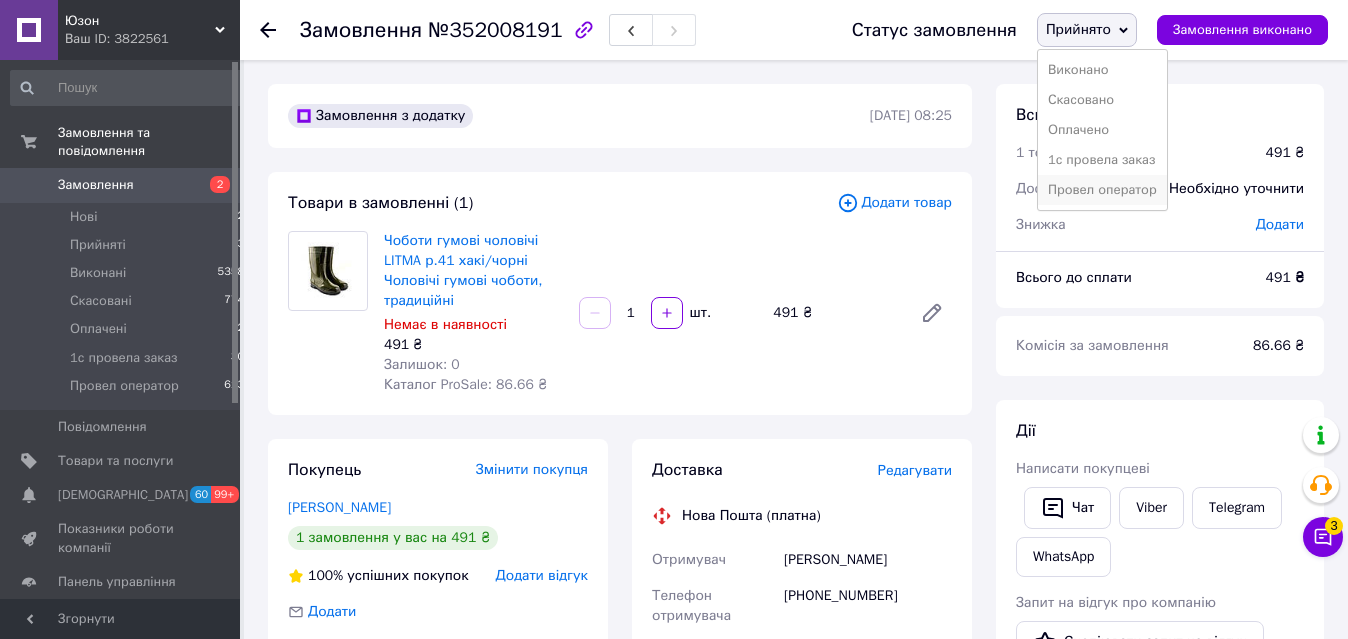 click on "Провел оператор" at bounding box center (1102, 190) 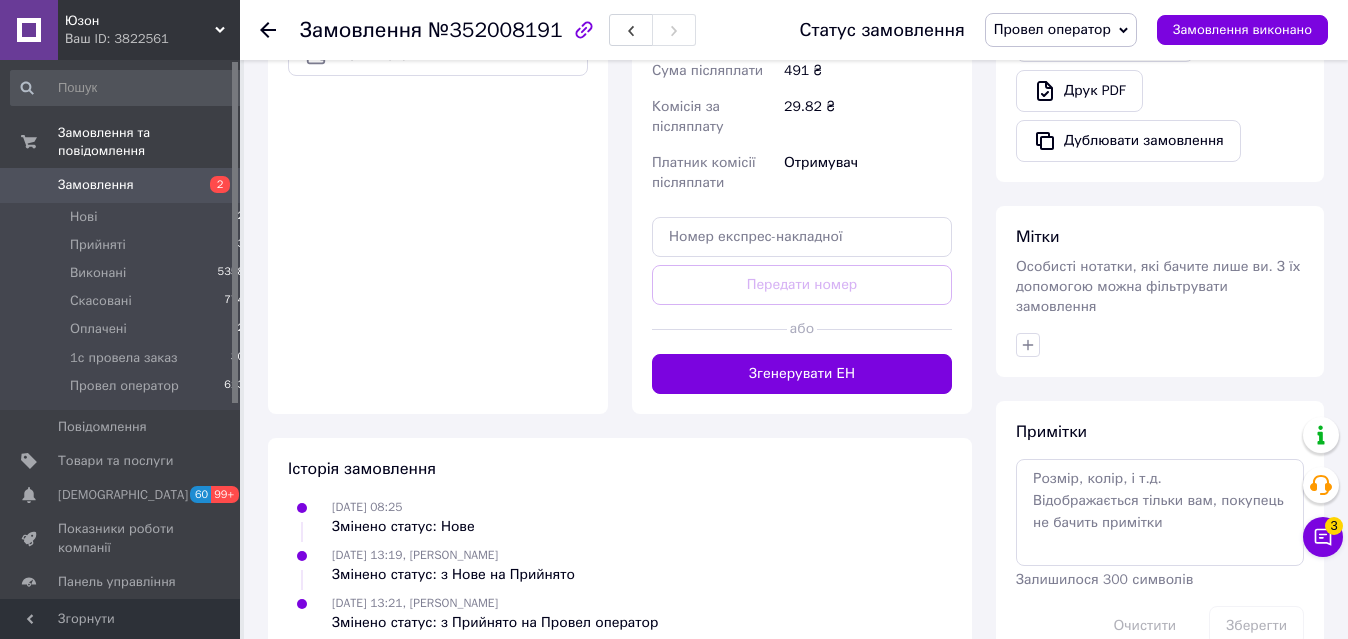 scroll, scrollTop: 803, scrollLeft: 0, axis: vertical 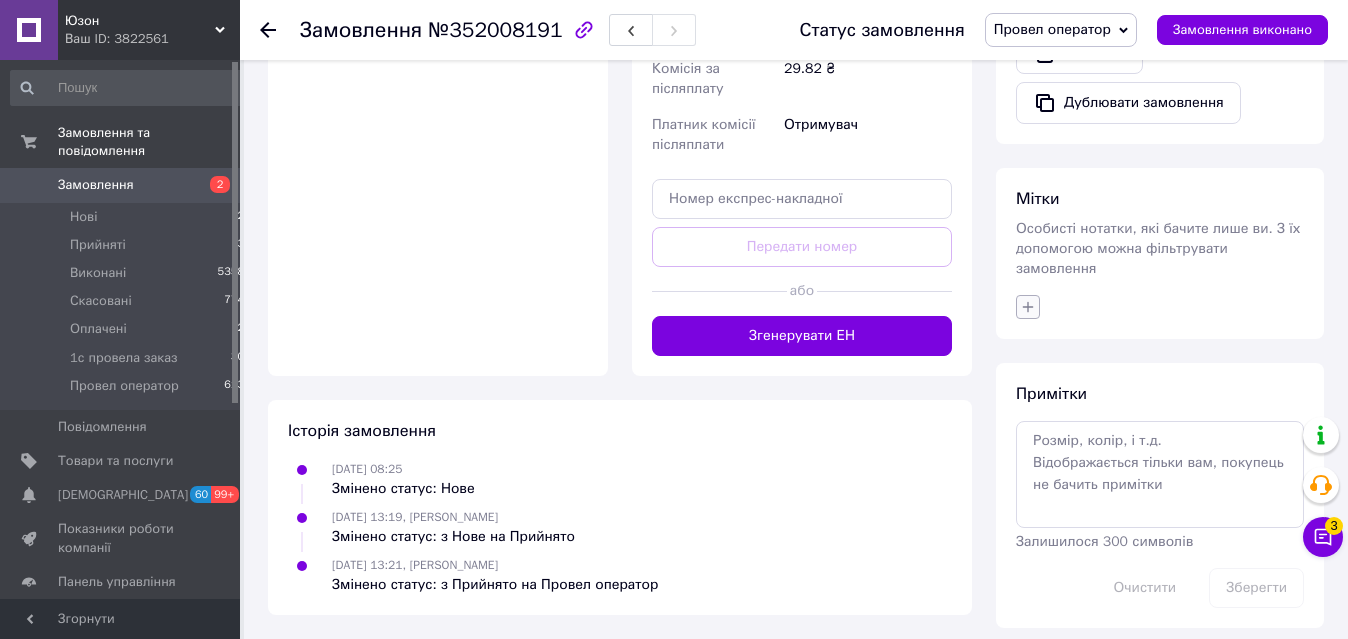 click 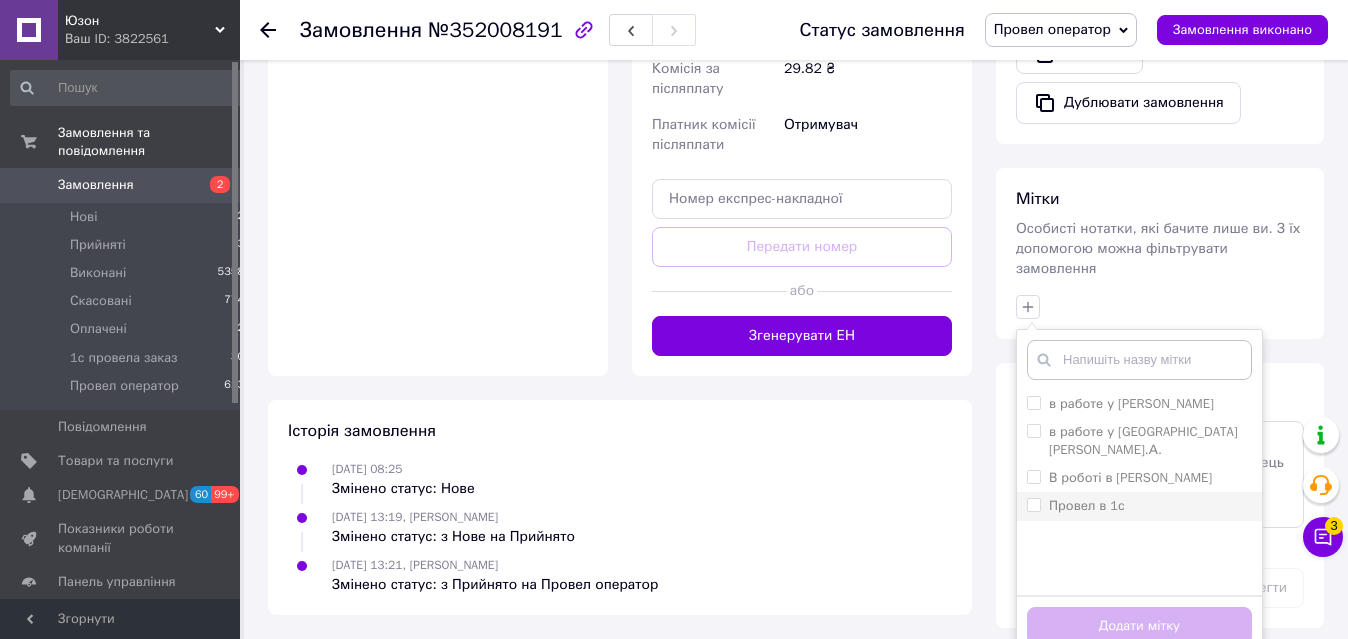 click on "Провел в 1с" at bounding box center [1087, 506] 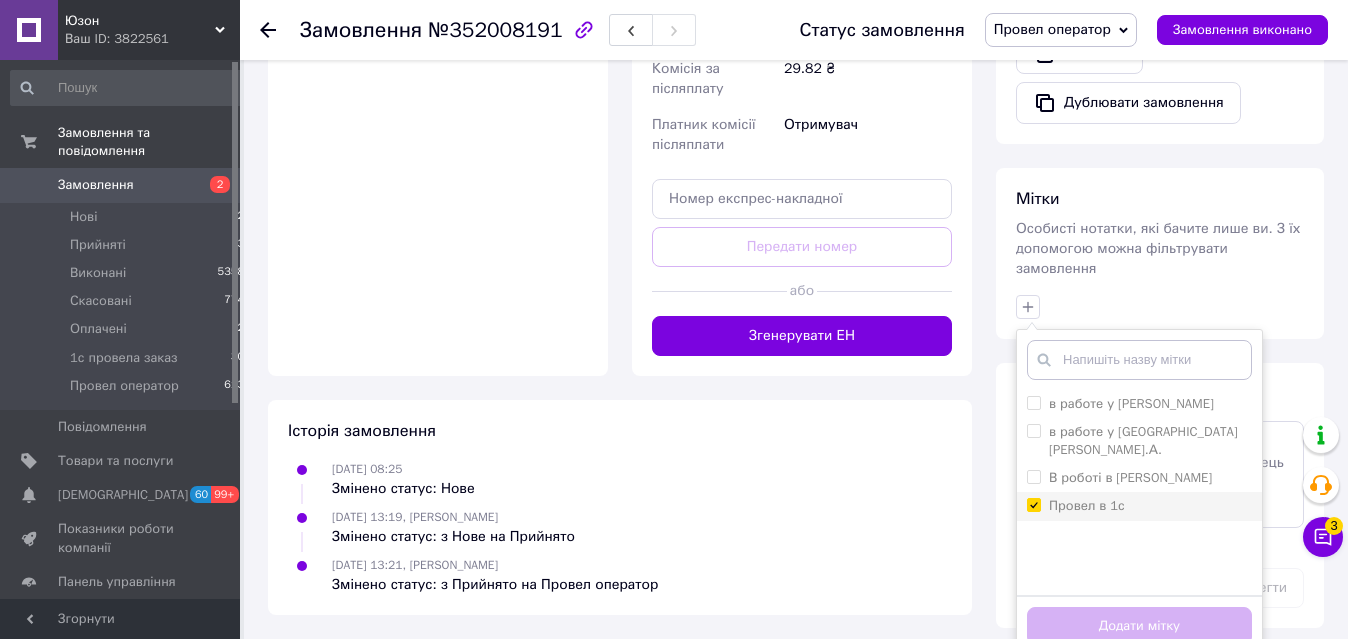 click on "Провел в 1с" at bounding box center (1033, 504) 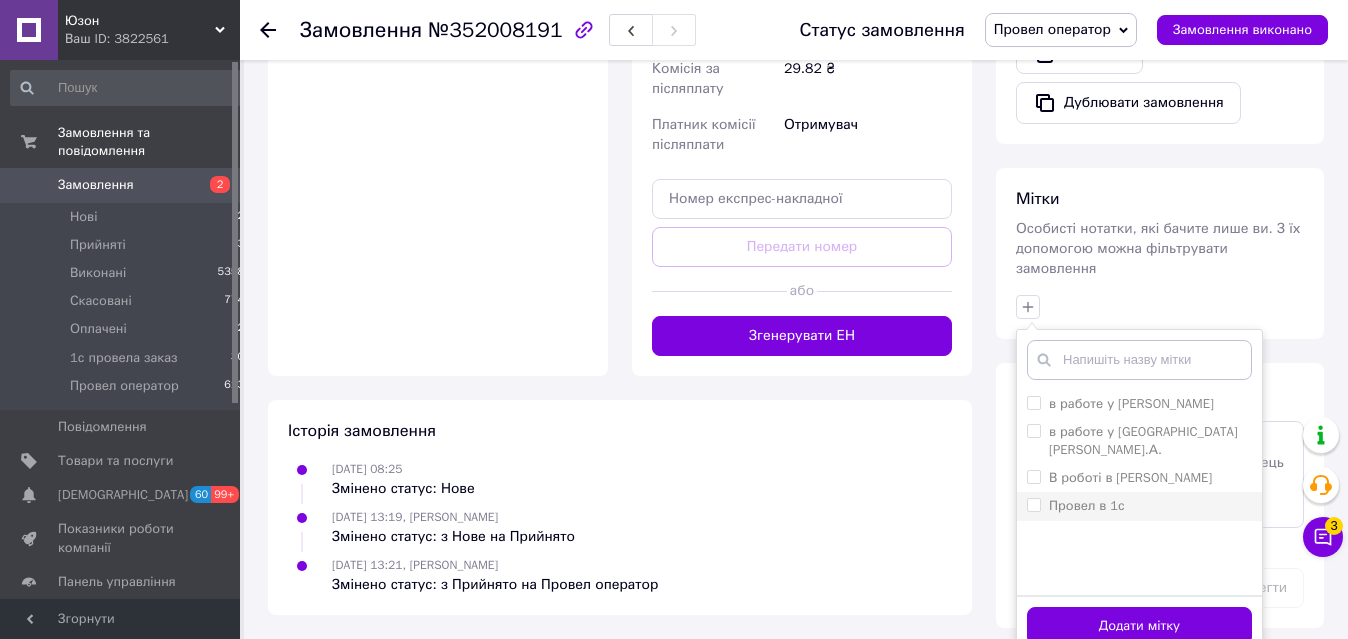 click on "Провел в 1с" at bounding box center [1087, 505] 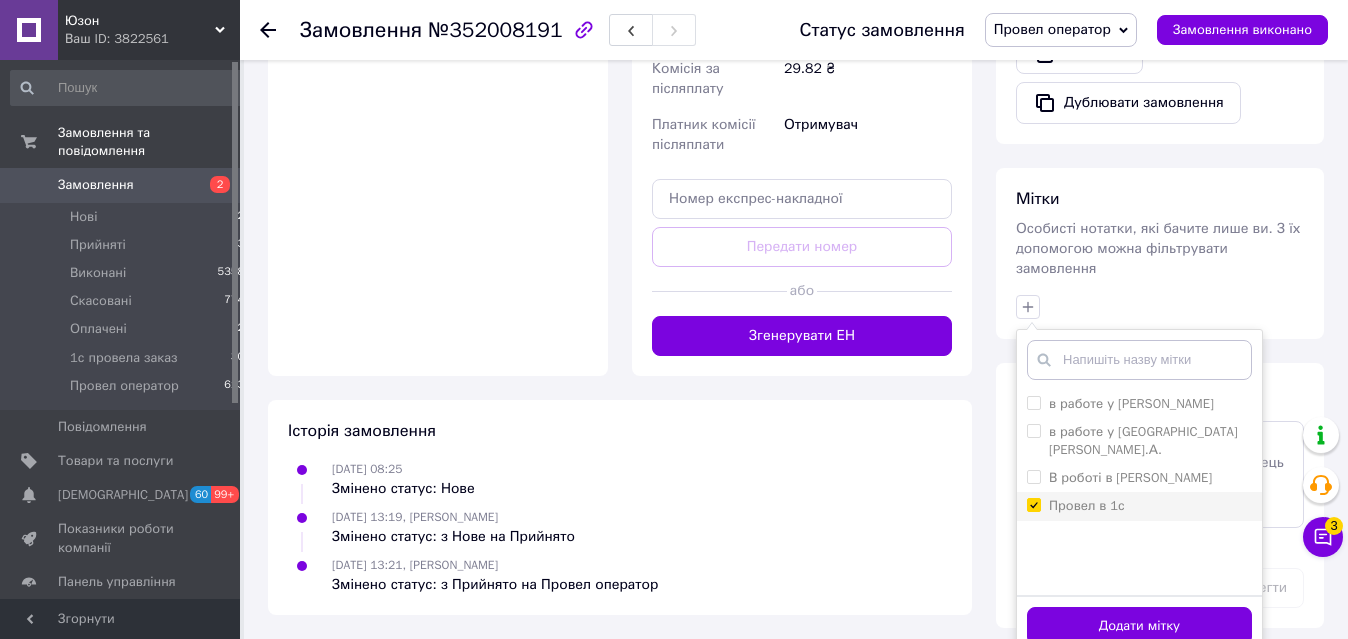 checkbox on "true" 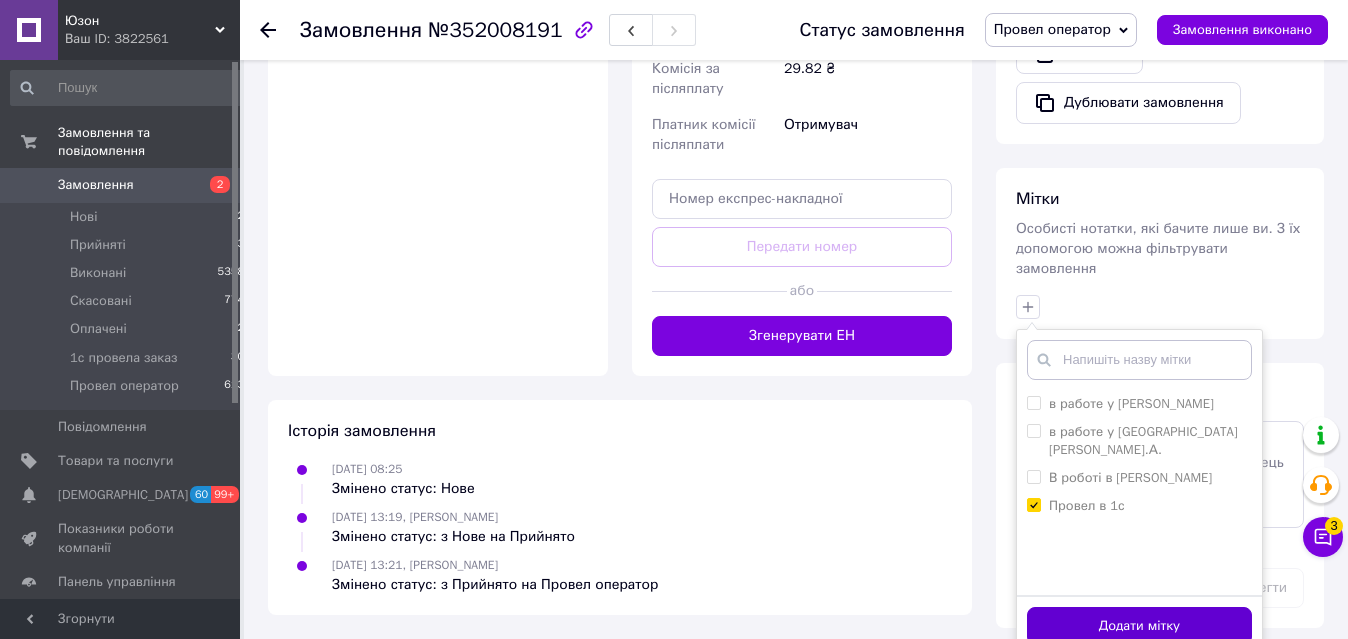 click on "Додати мітку" at bounding box center (1139, 626) 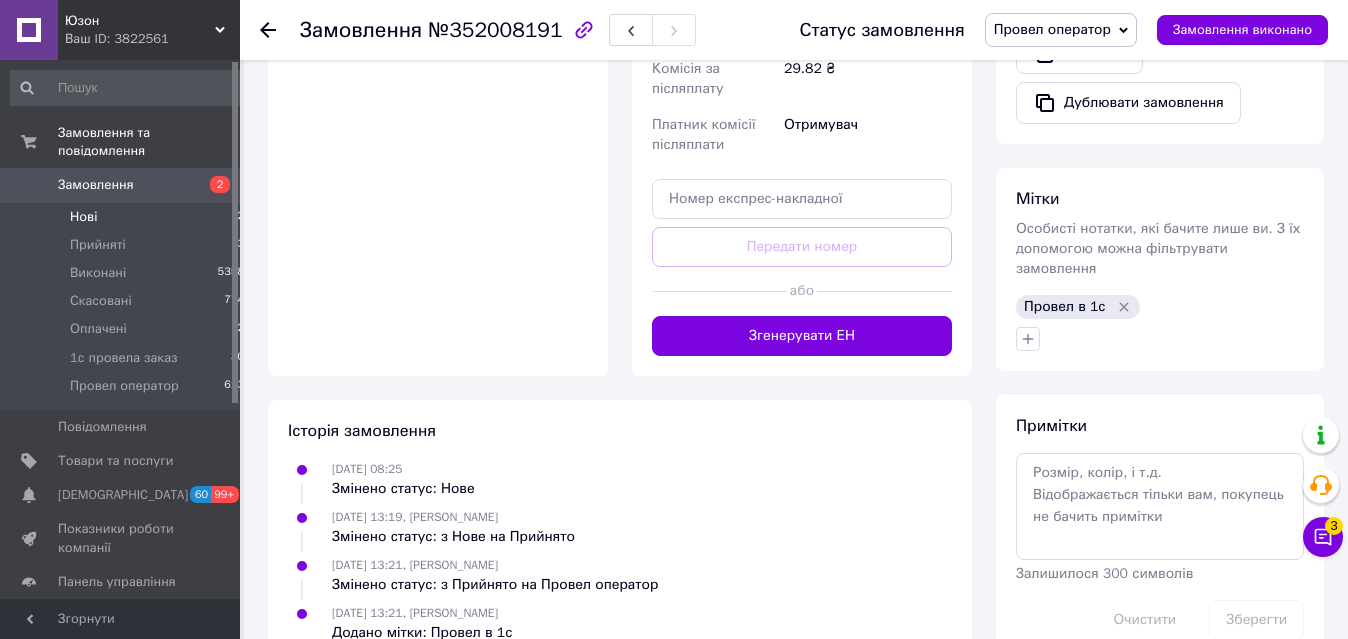 click on "Нові" at bounding box center (83, 217) 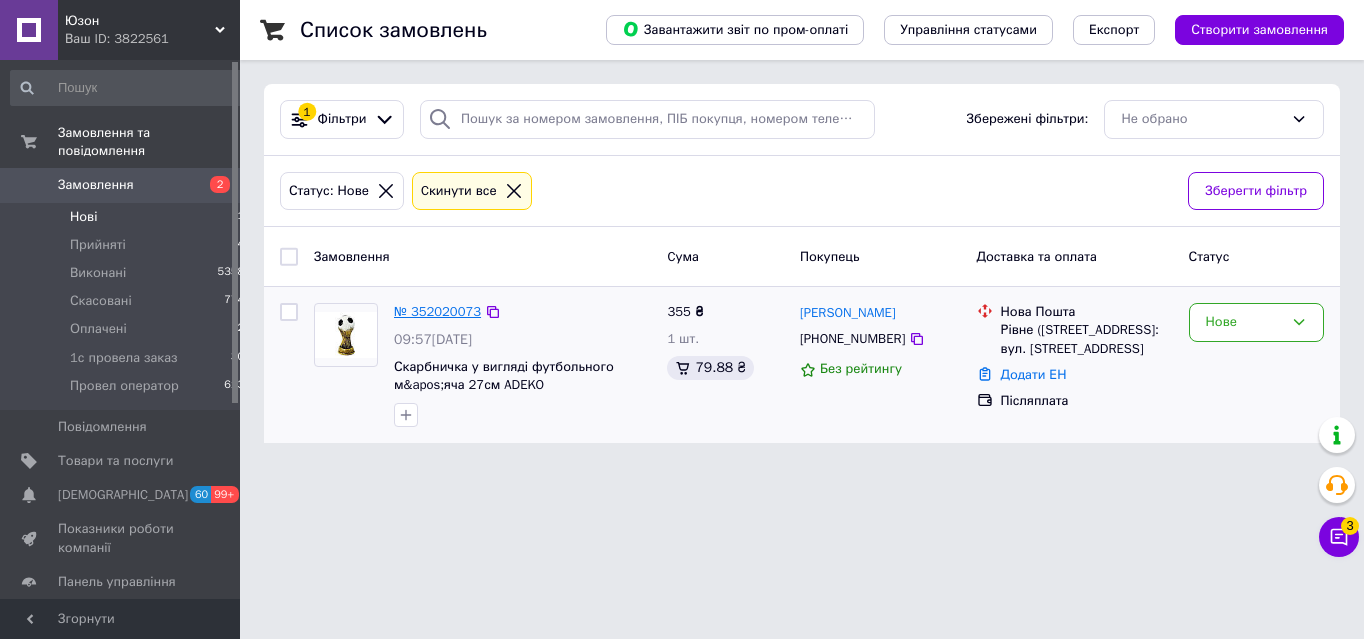 click on "№ 352020073" at bounding box center (437, 311) 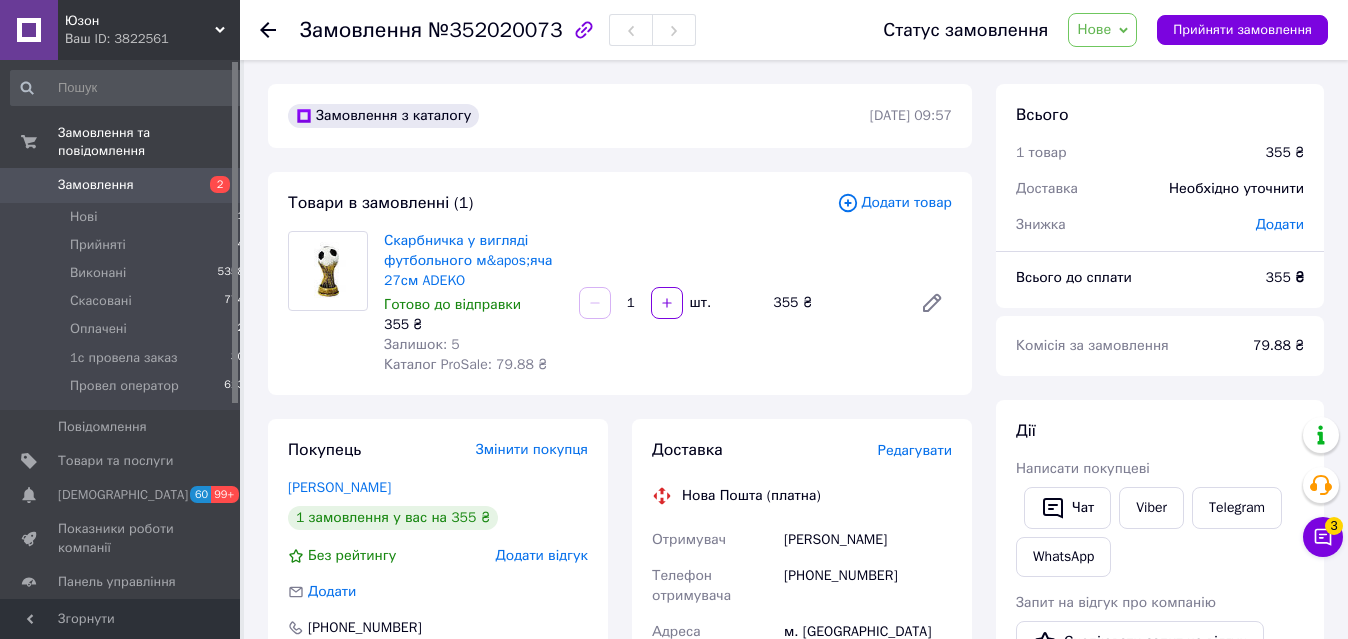 click 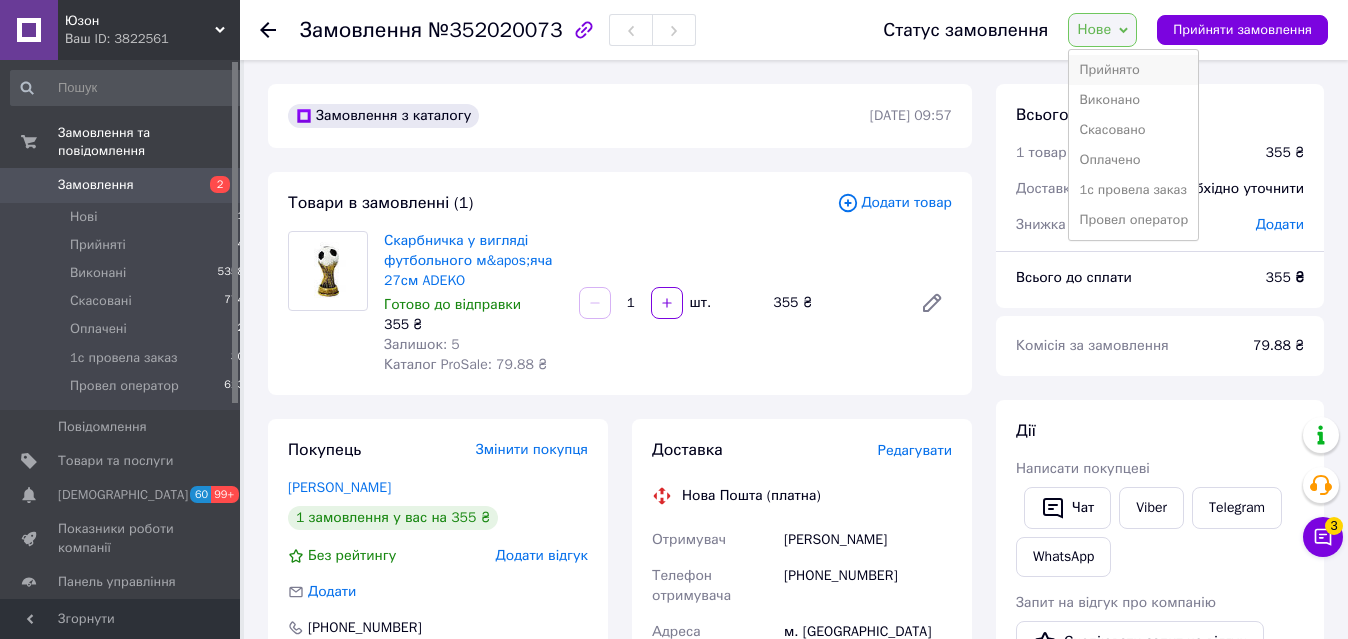 click on "Прийнято" at bounding box center [1133, 70] 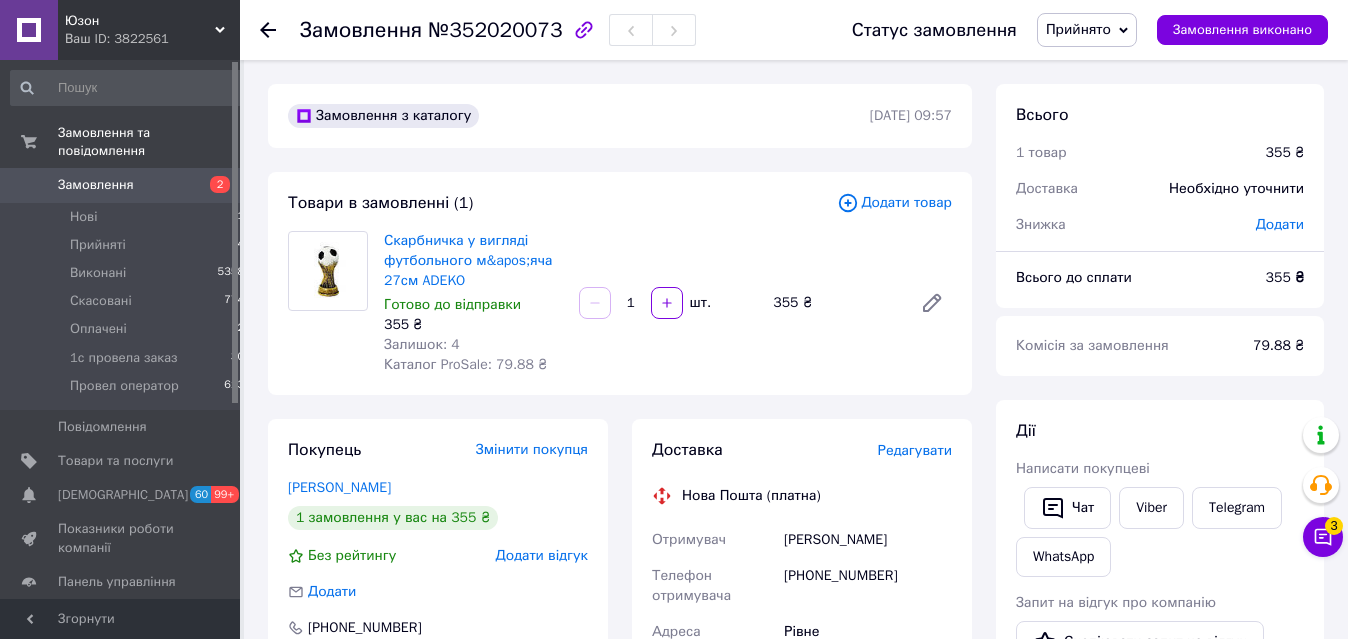 click on "№352020073" at bounding box center (495, 30) 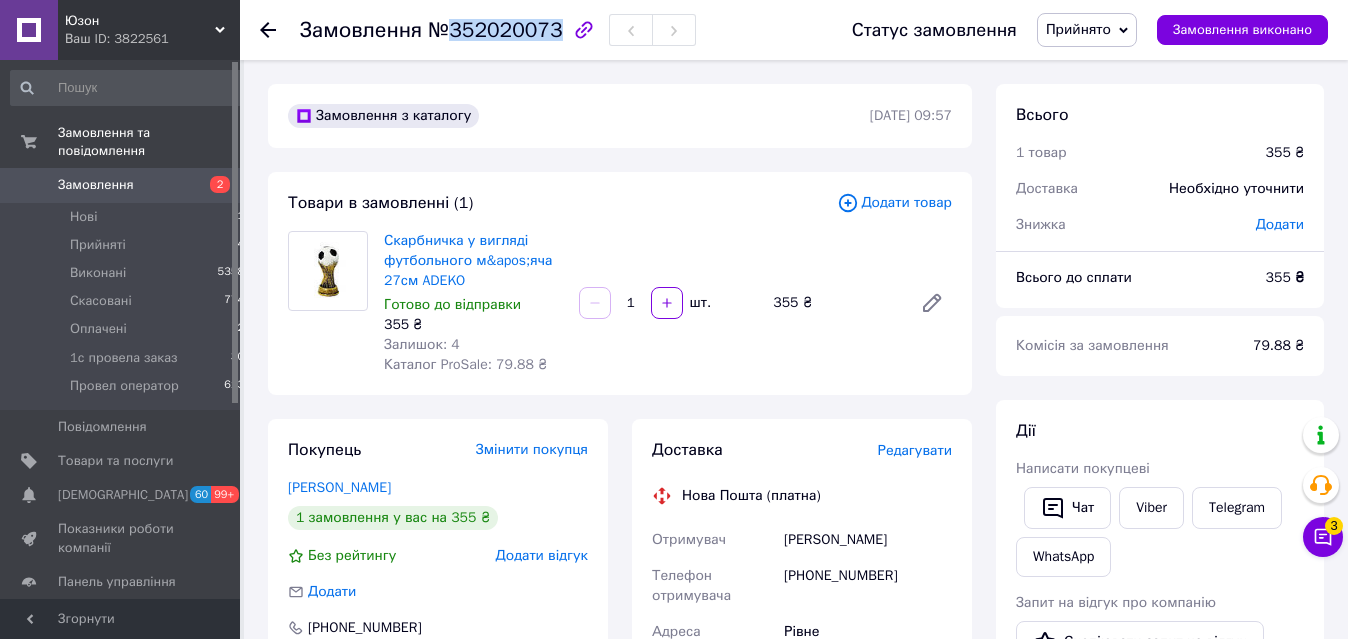 click on "№352020073" at bounding box center [495, 30] 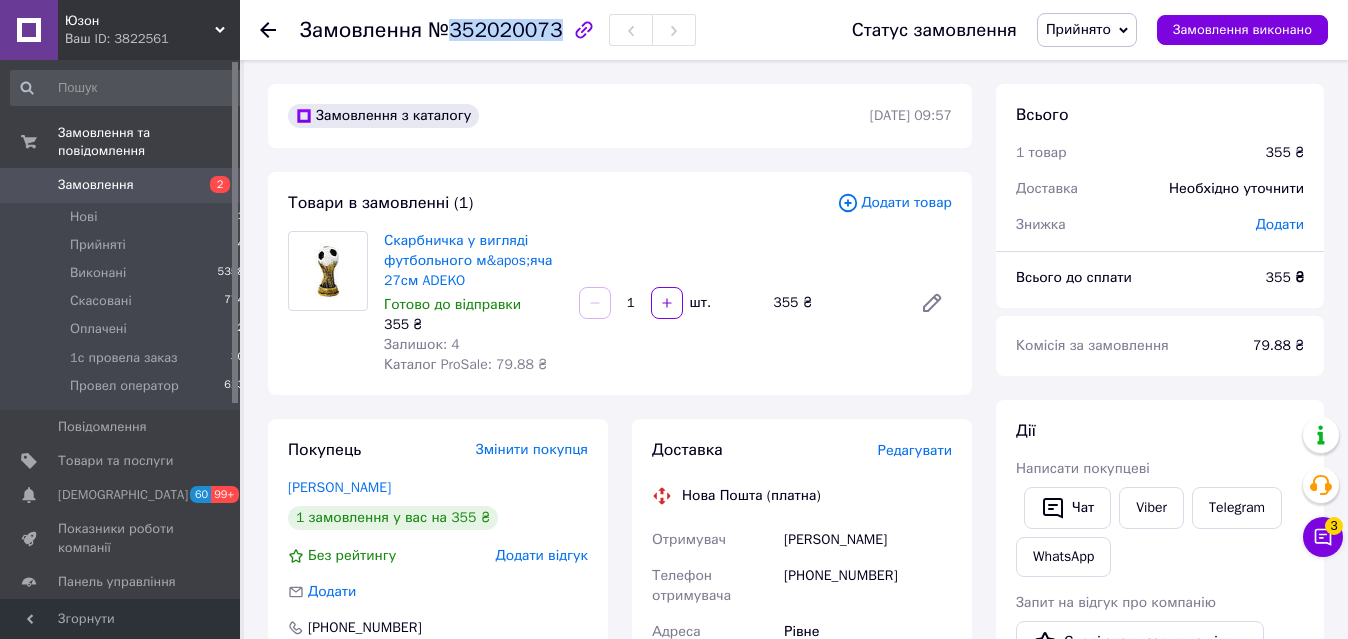 copy on "352020073" 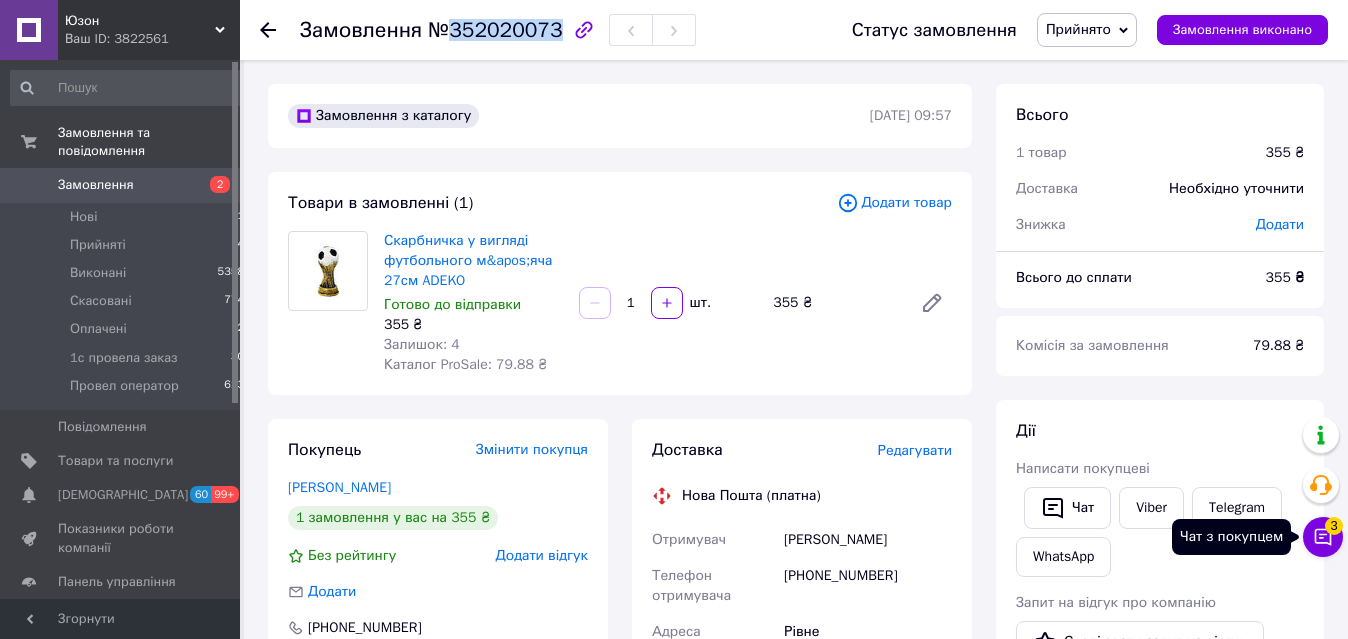 click on "Чат з покупцем 3" at bounding box center (1323, 537) 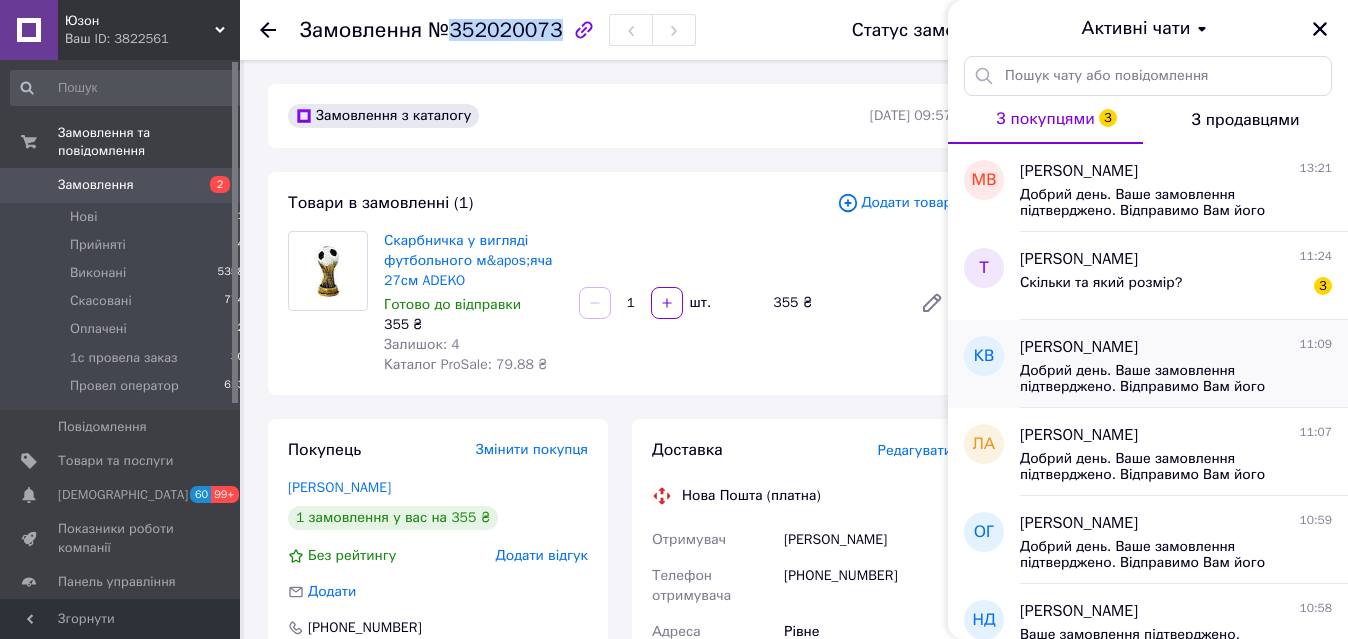 click on "Добрий день. Ваше замовлення підтверджено. Відправимо Вам його завтра. Доставка Новою Поштою 1-2 дні. Перевіряйте будь ласка товар при отриманні. Дякуємо" at bounding box center [1162, 379] 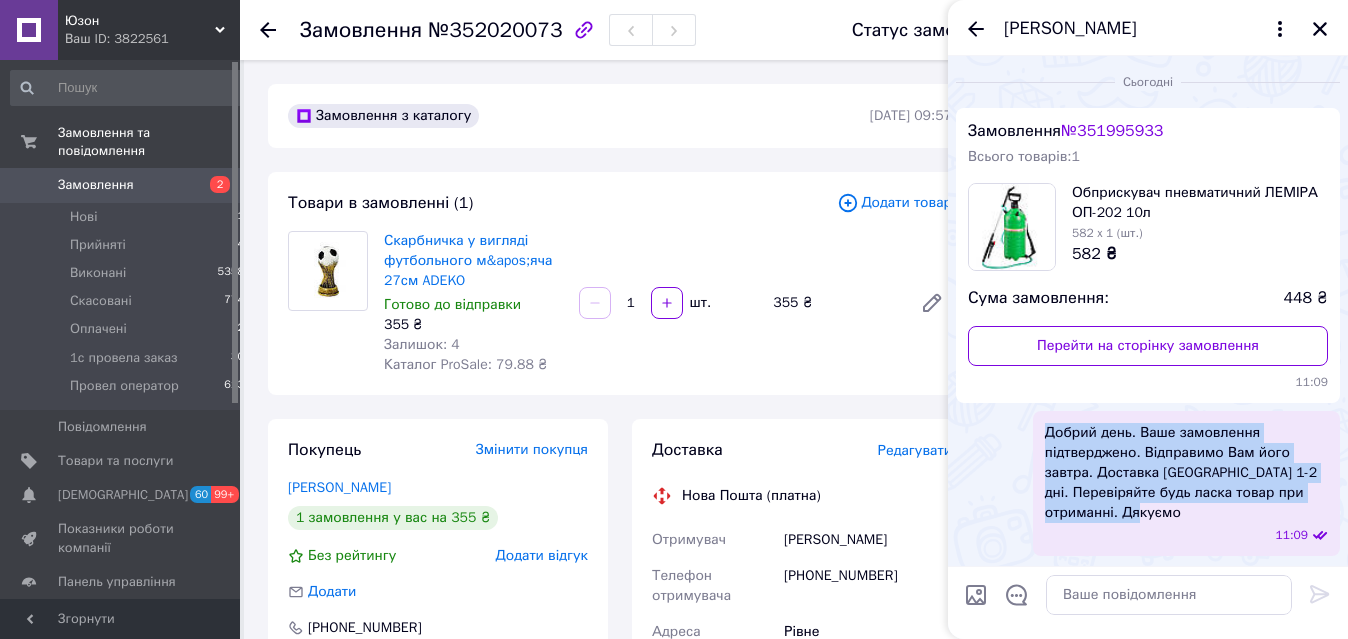 drag, startPoint x: 1172, startPoint y: 512, endPoint x: 1042, endPoint y: 439, distance: 149.09393 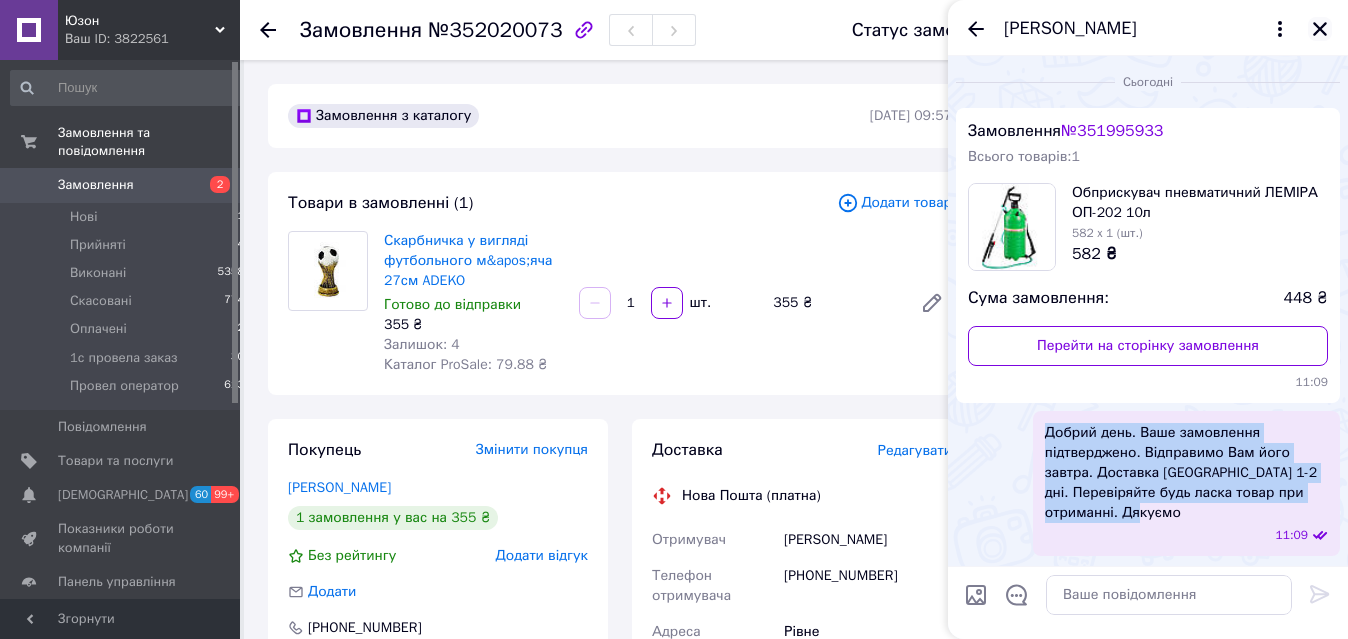 click 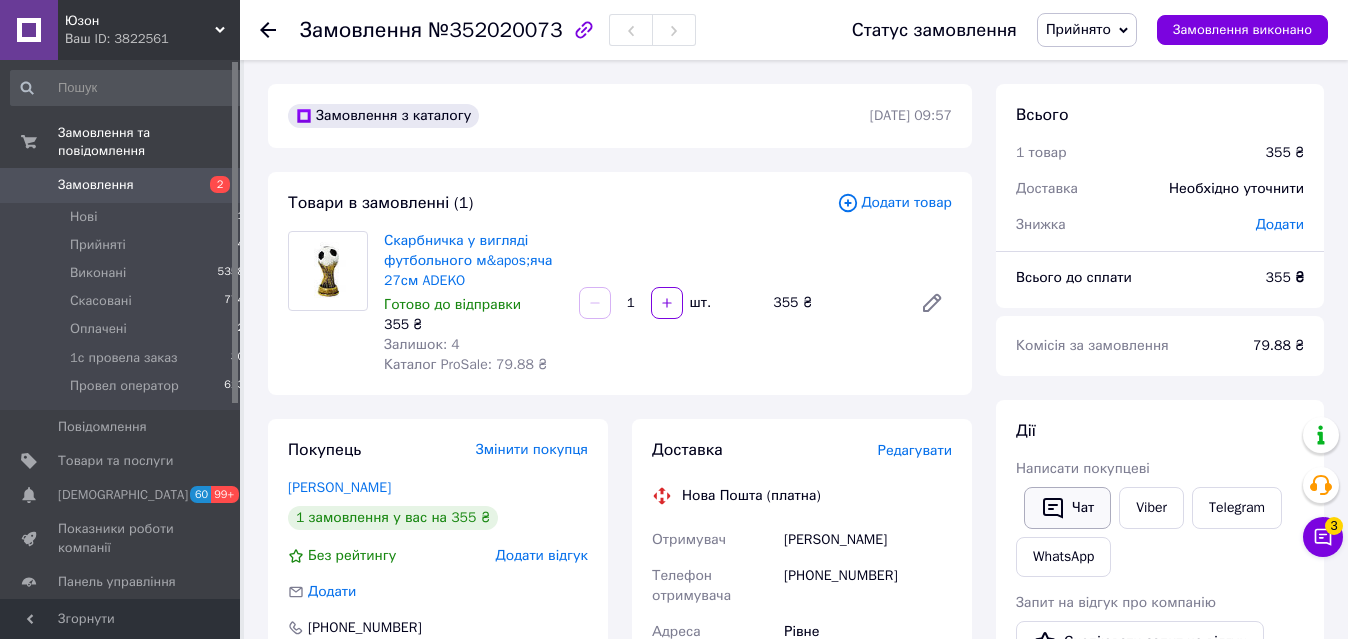 click on "Чат" at bounding box center (1067, 508) 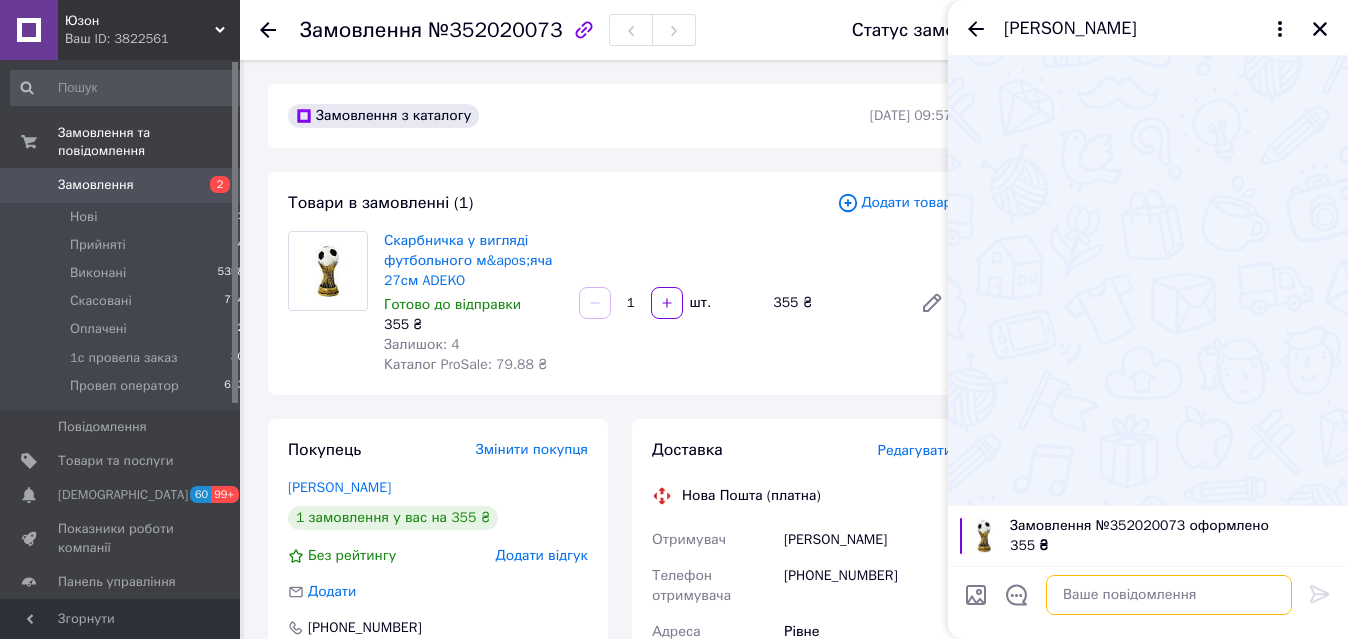 click at bounding box center [1169, 595] 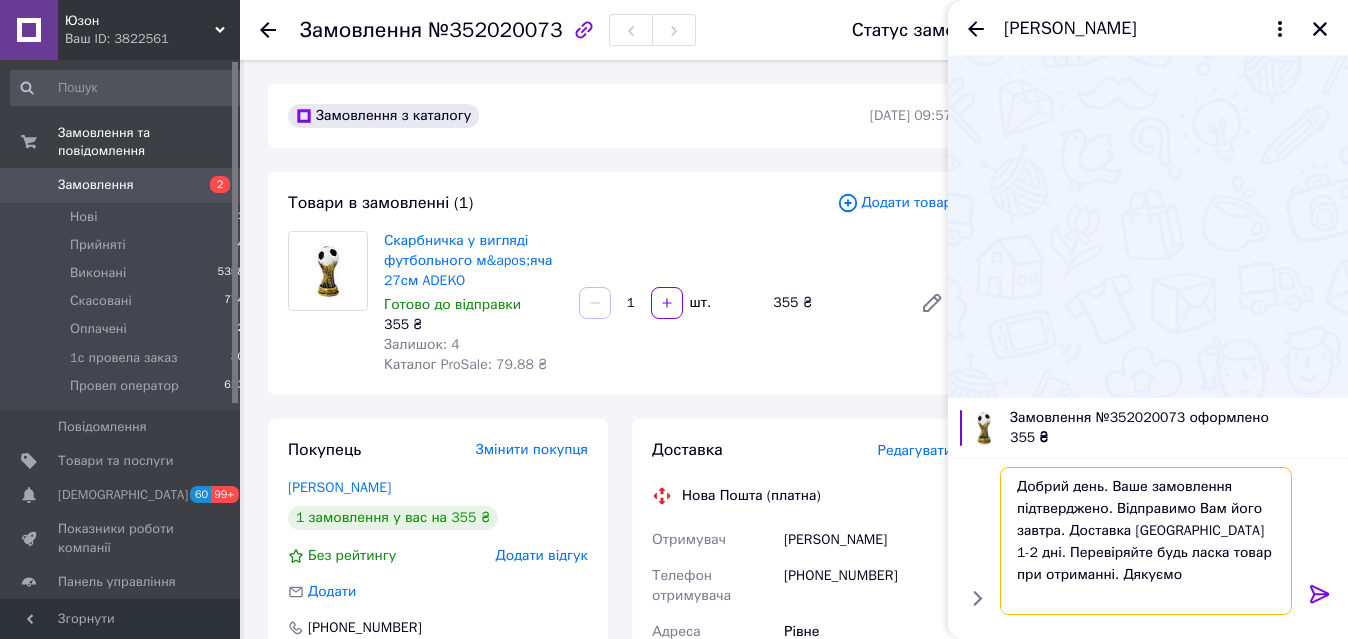 scroll, scrollTop: 0, scrollLeft: 0, axis: both 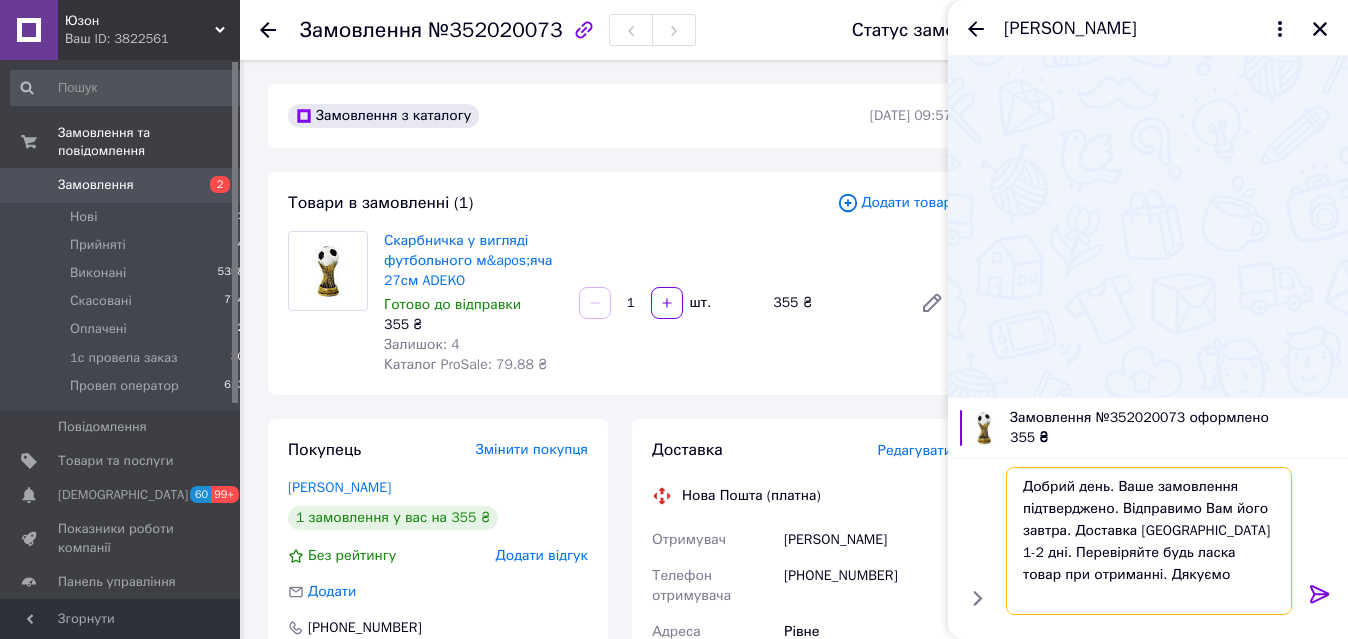 type on "Добрий день. Ваше замовлення підтверджено. Відправимо Вам його завтра. Доставка Новою Поштою 1-2 дні. Перевіряйте будь ласка товар при отриманні. Дякуємо" 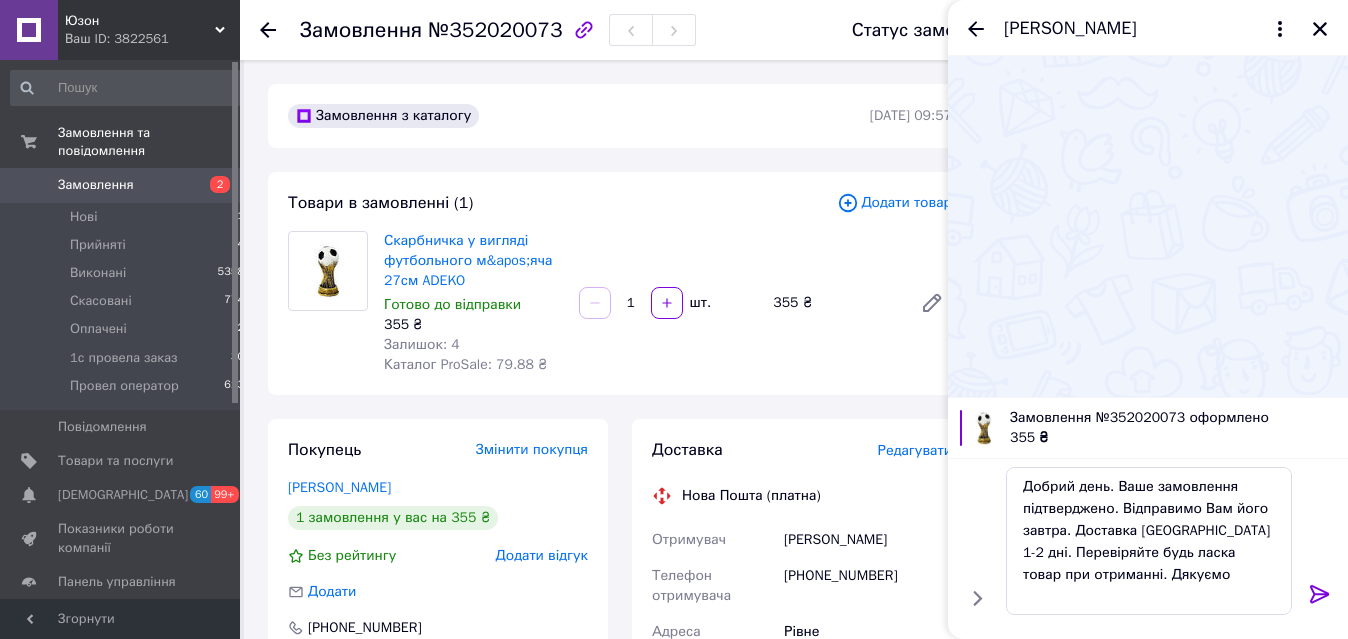click 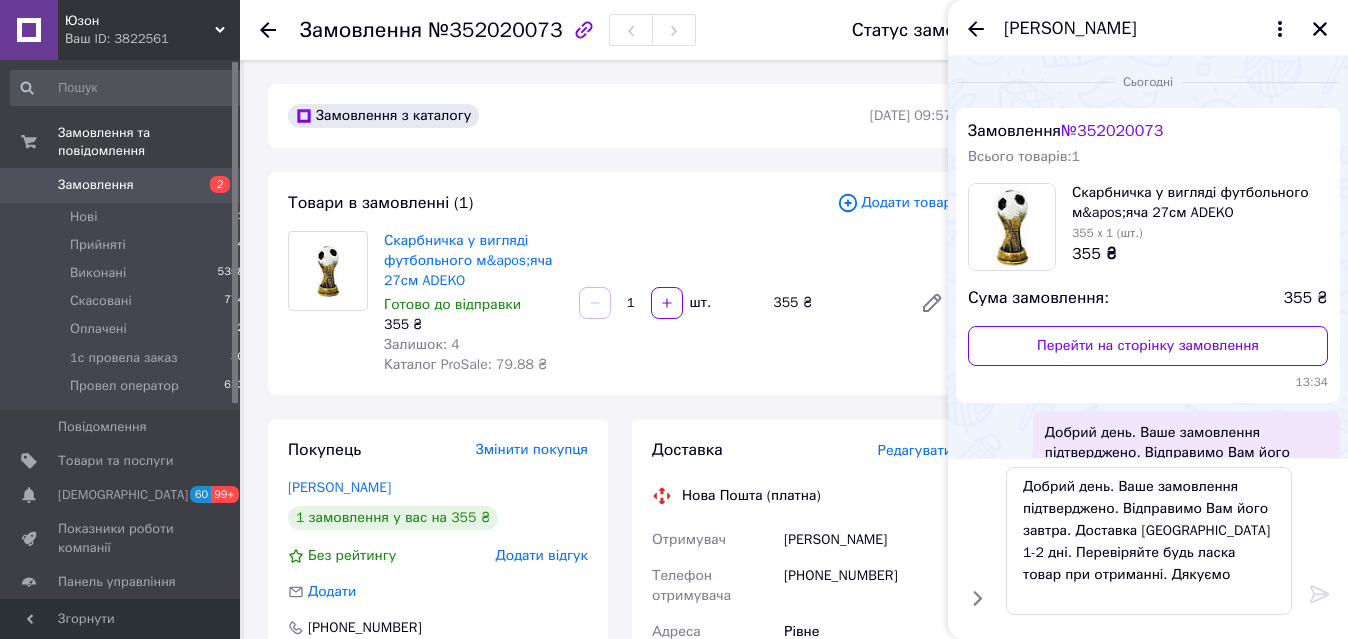 type 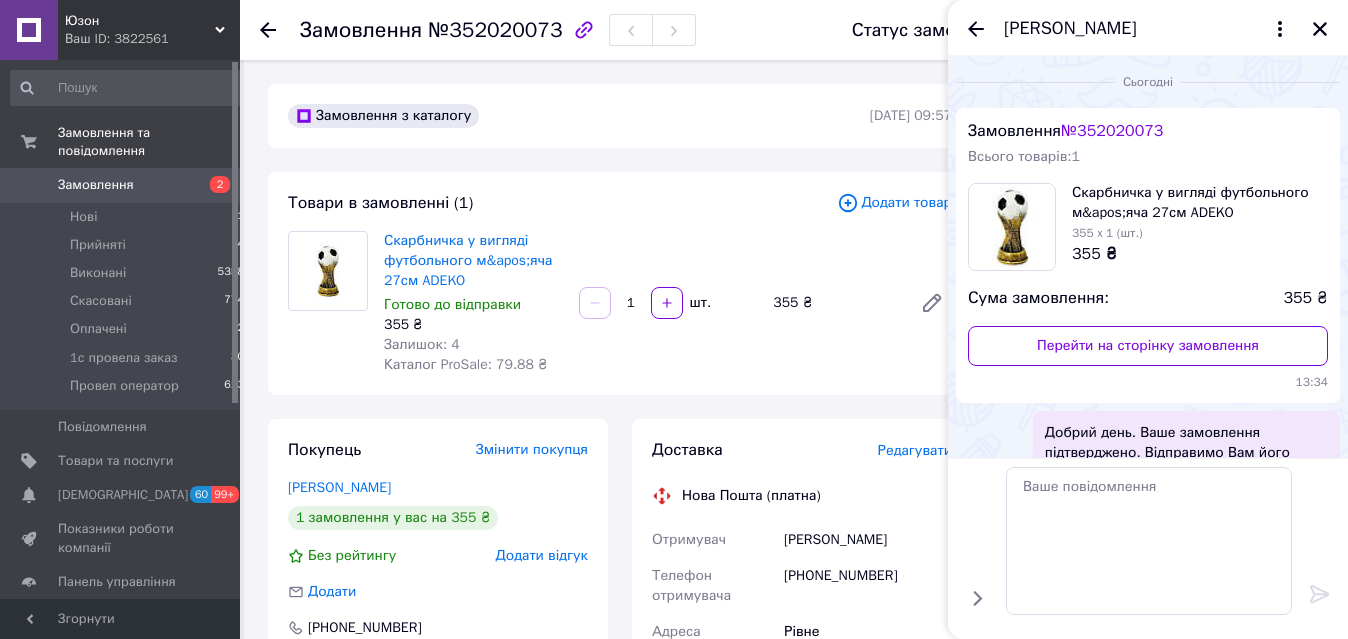 scroll, scrollTop: 0, scrollLeft: 0, axis: both 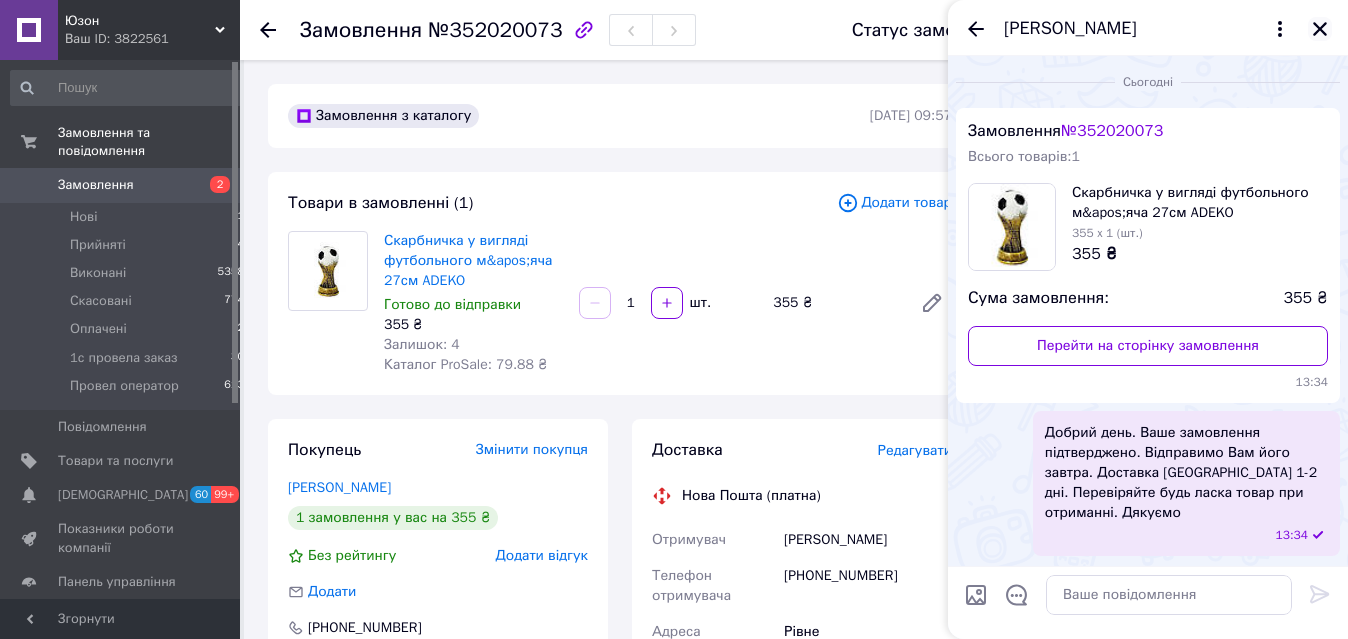 click 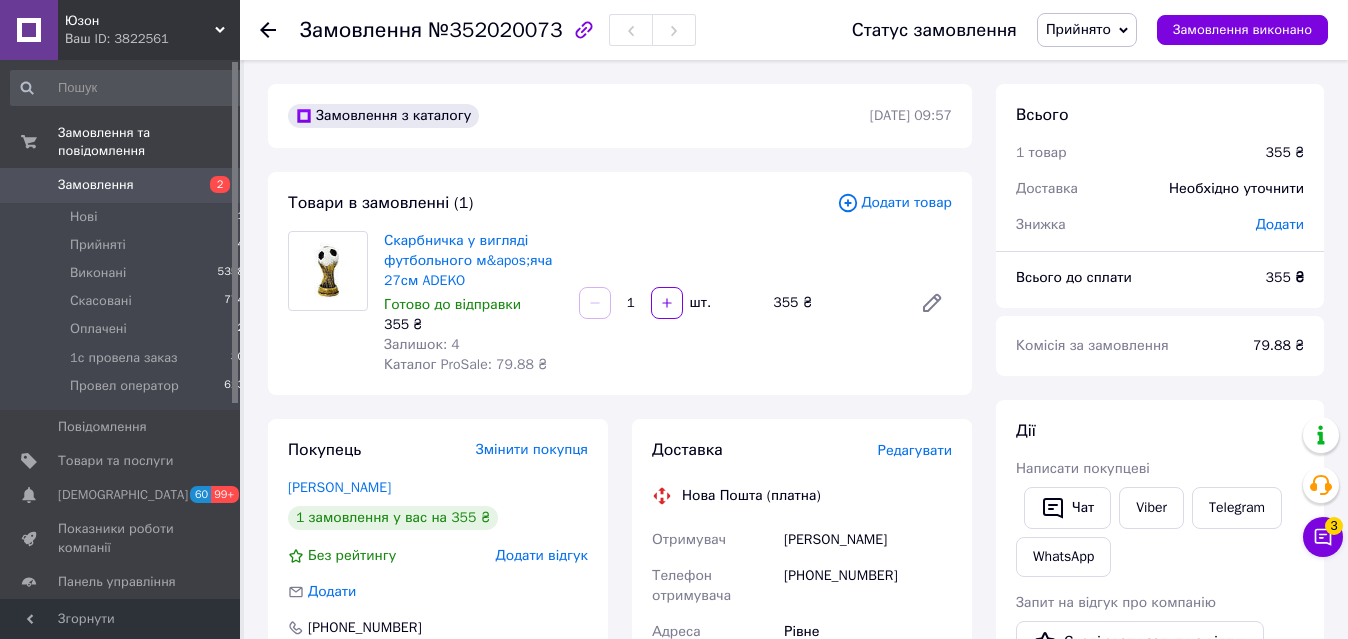 click on "Прийнято" at bounding box center [1078, 29] 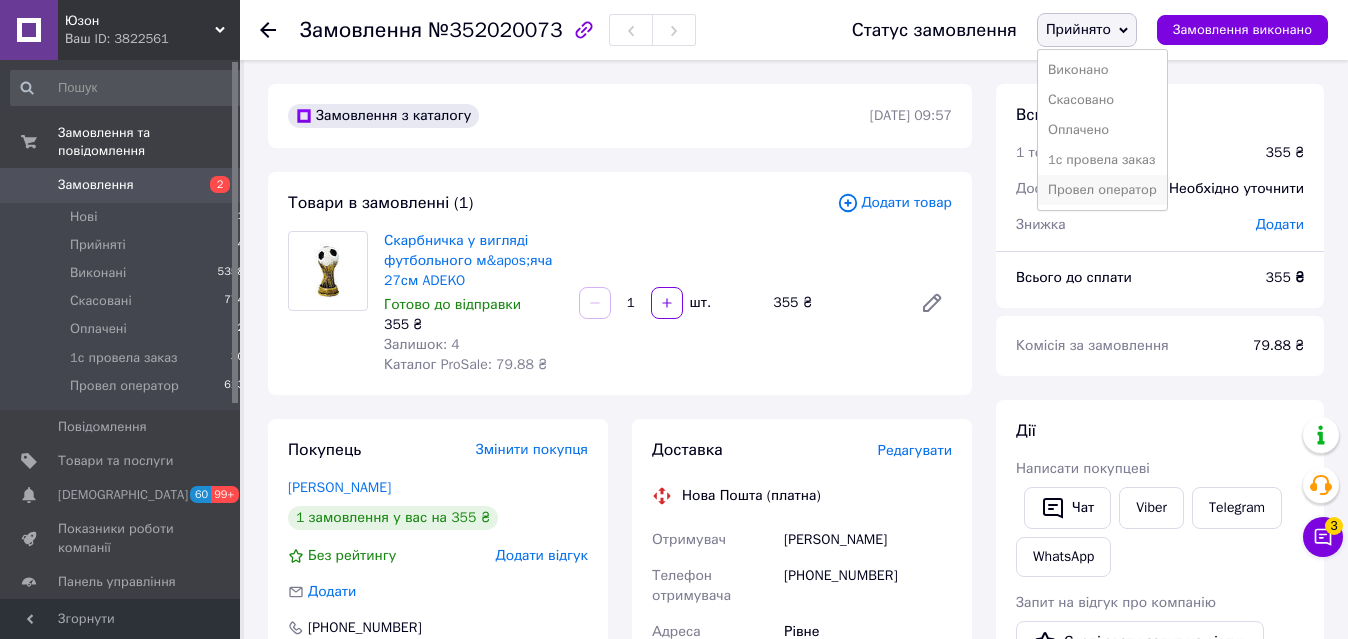 click on "Провел оператор" at bounding box center [1102, 190] 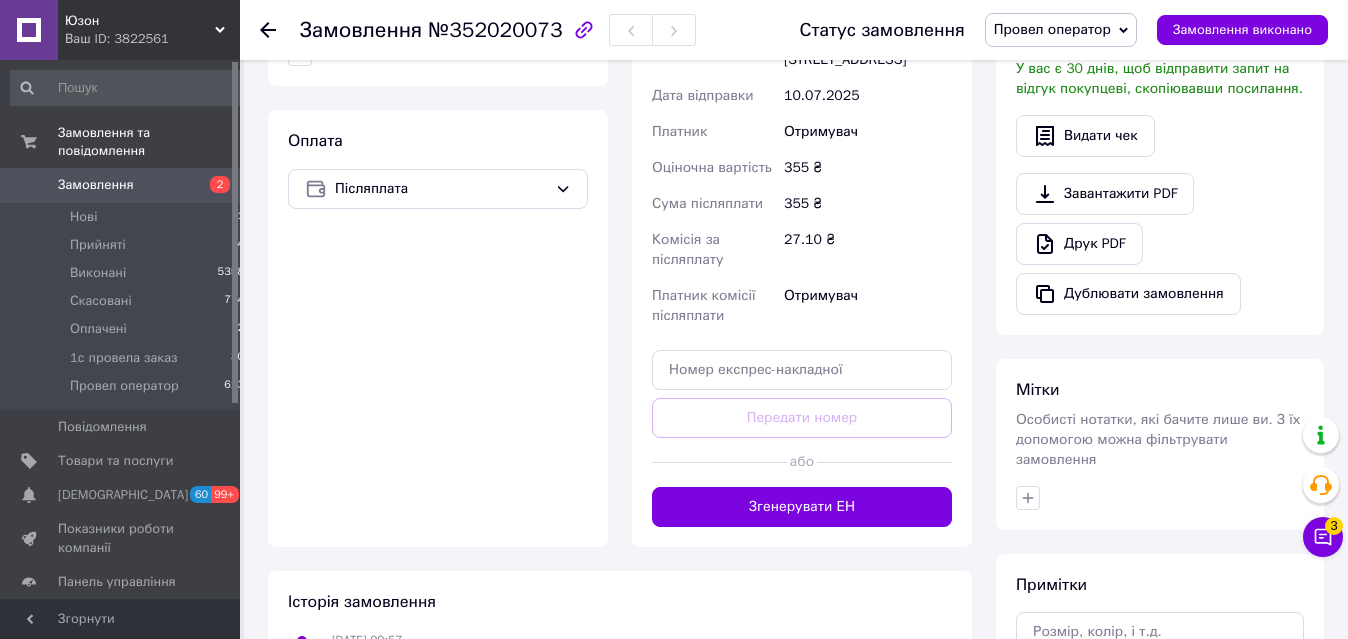 scroll, scrollTop: 796, scrollLeft: 0, axis: vertical 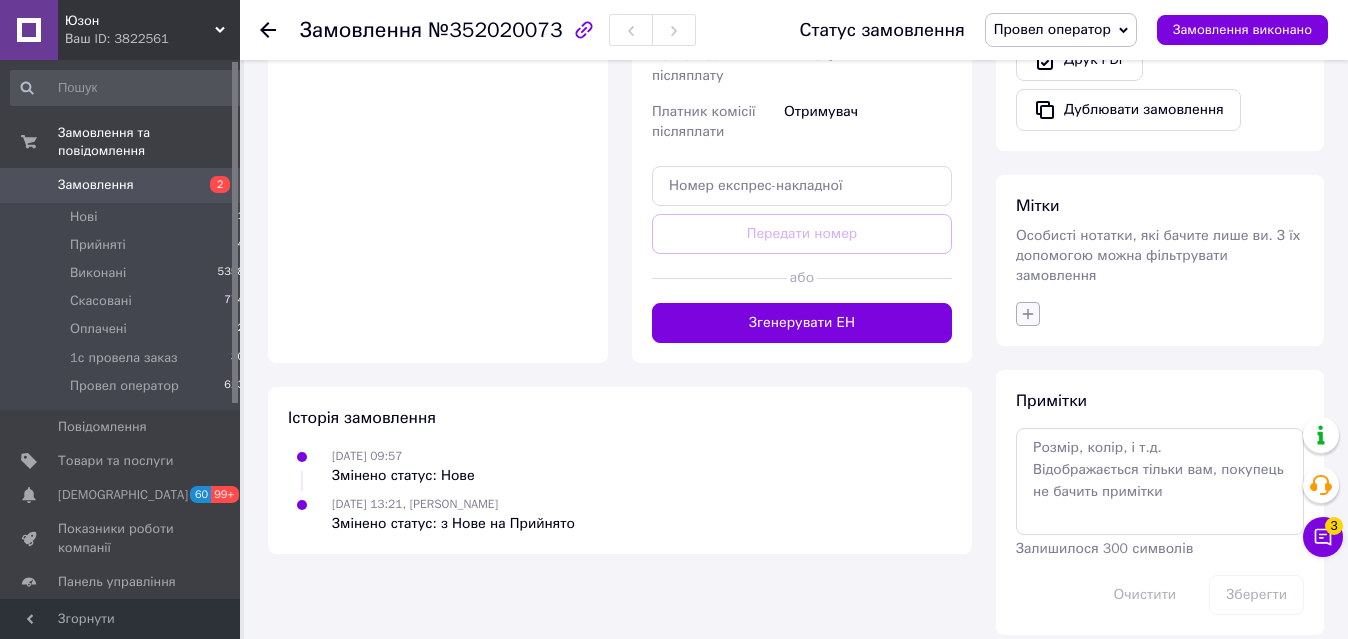 click 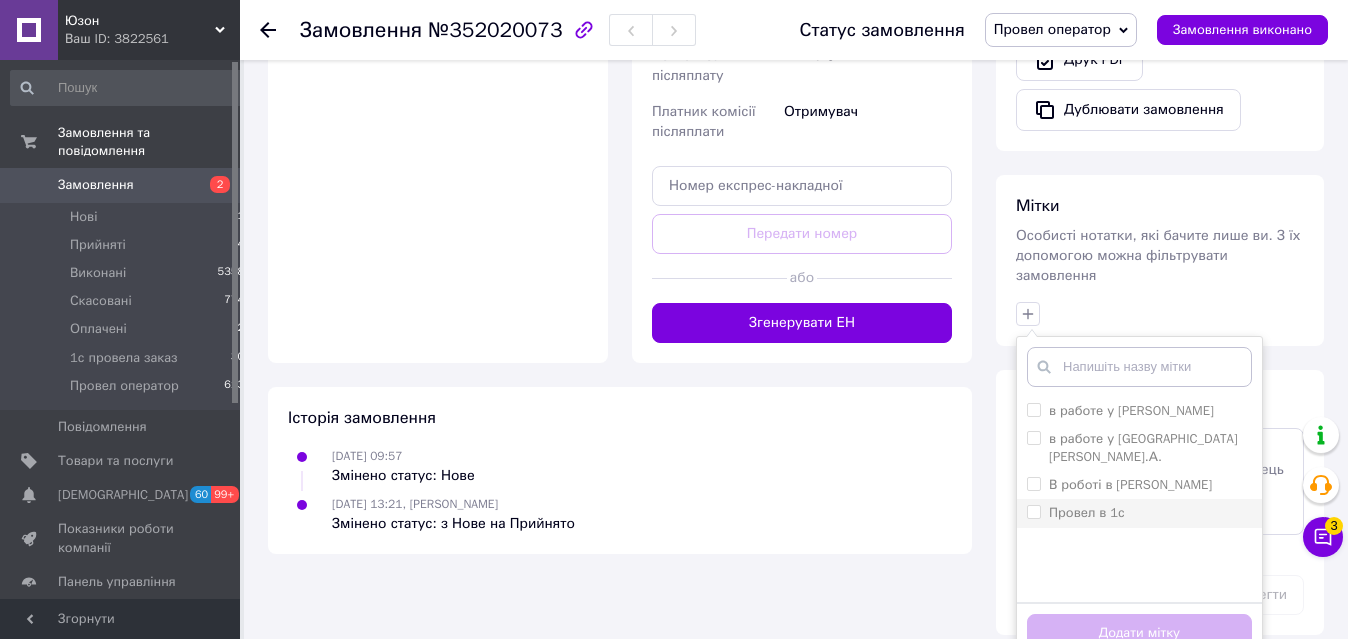 click on "Провел в 1с" at bounding box center [1087, 512] 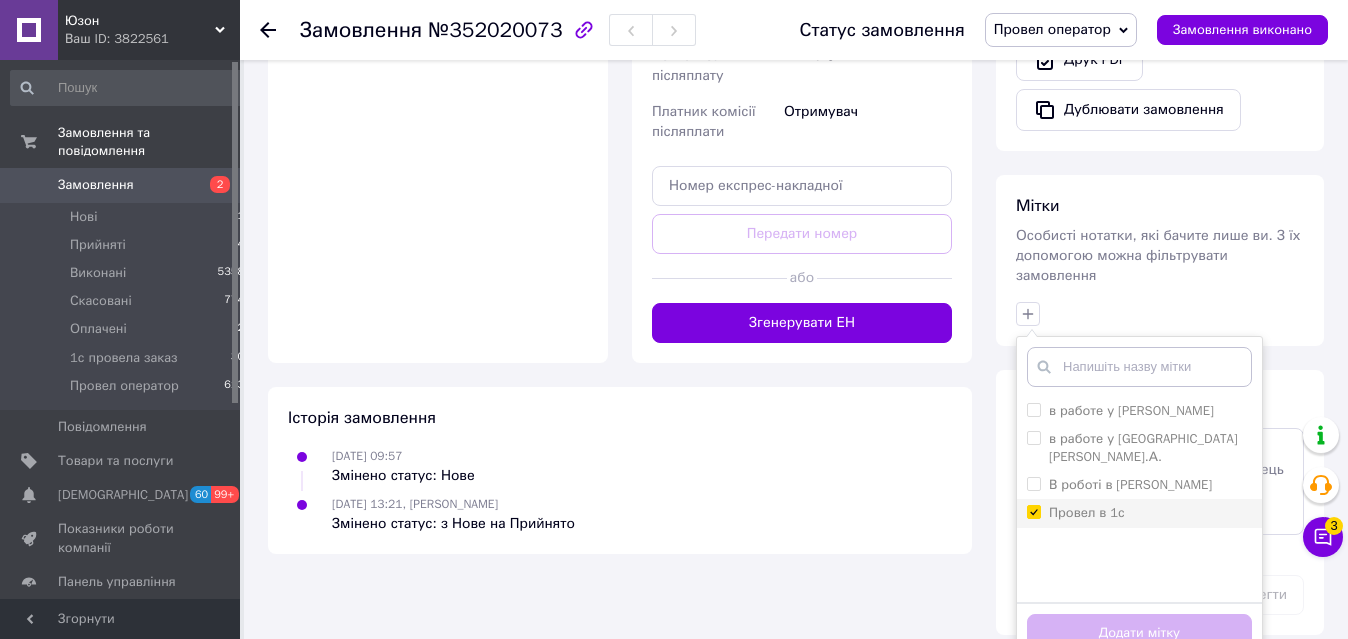 checkbox on "true" 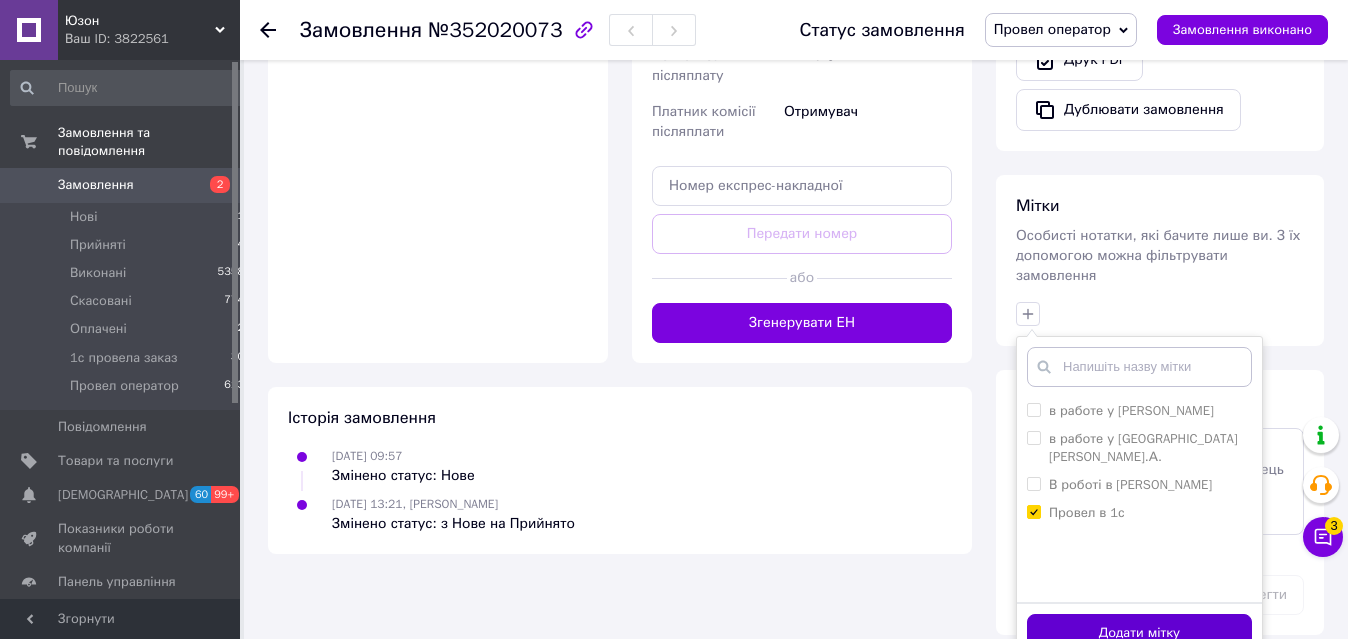 click on "Додати мітку" at bounding box center [1139, 633] 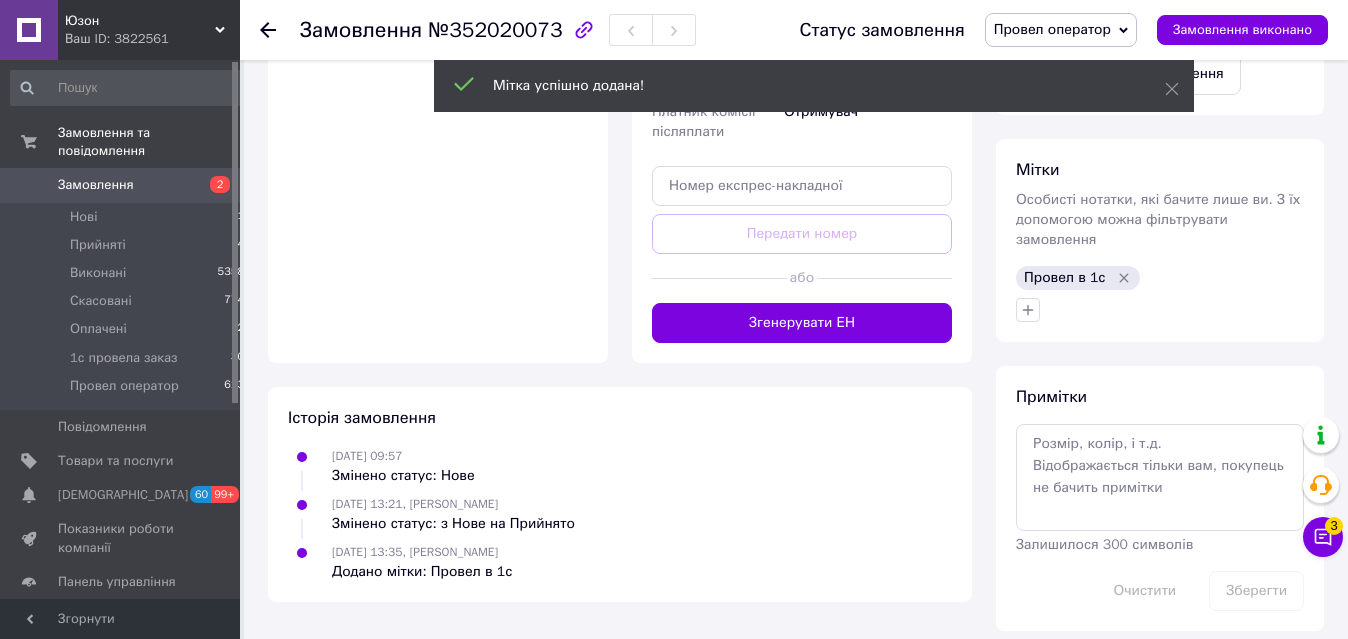 scroll, scrollTop: 792, scrollLeft: 0, axis: vertical 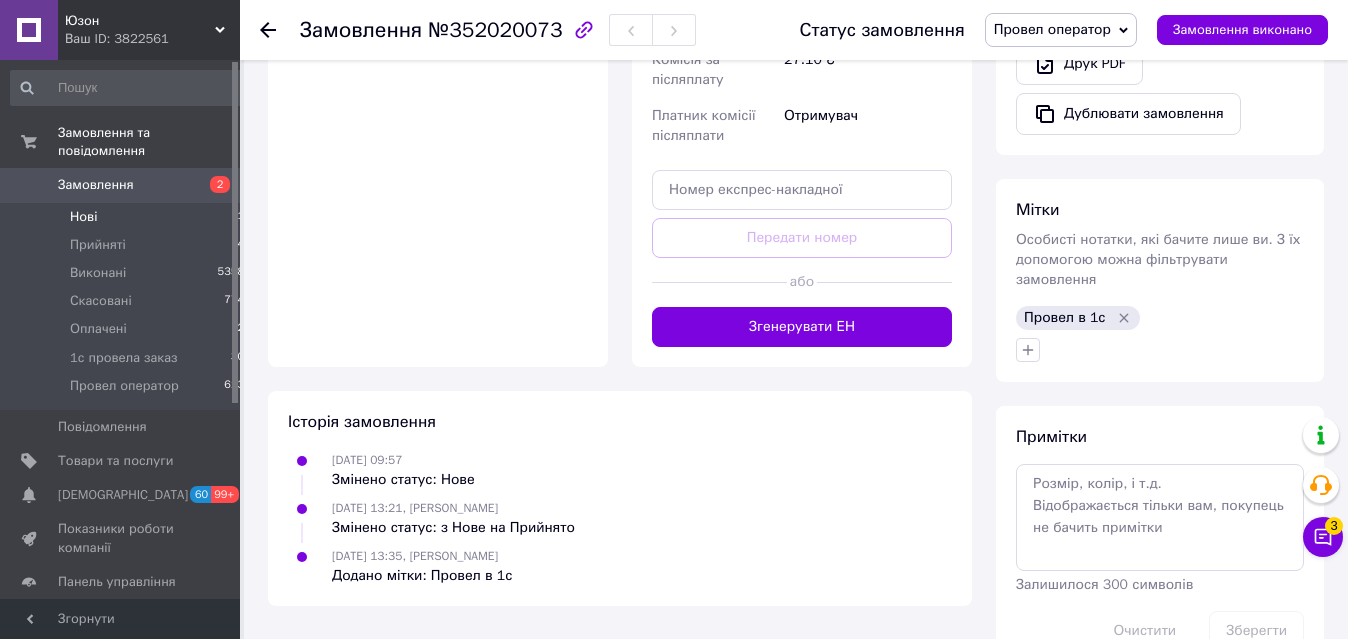 click on "Нові 1" at bounding box center (128, 217) 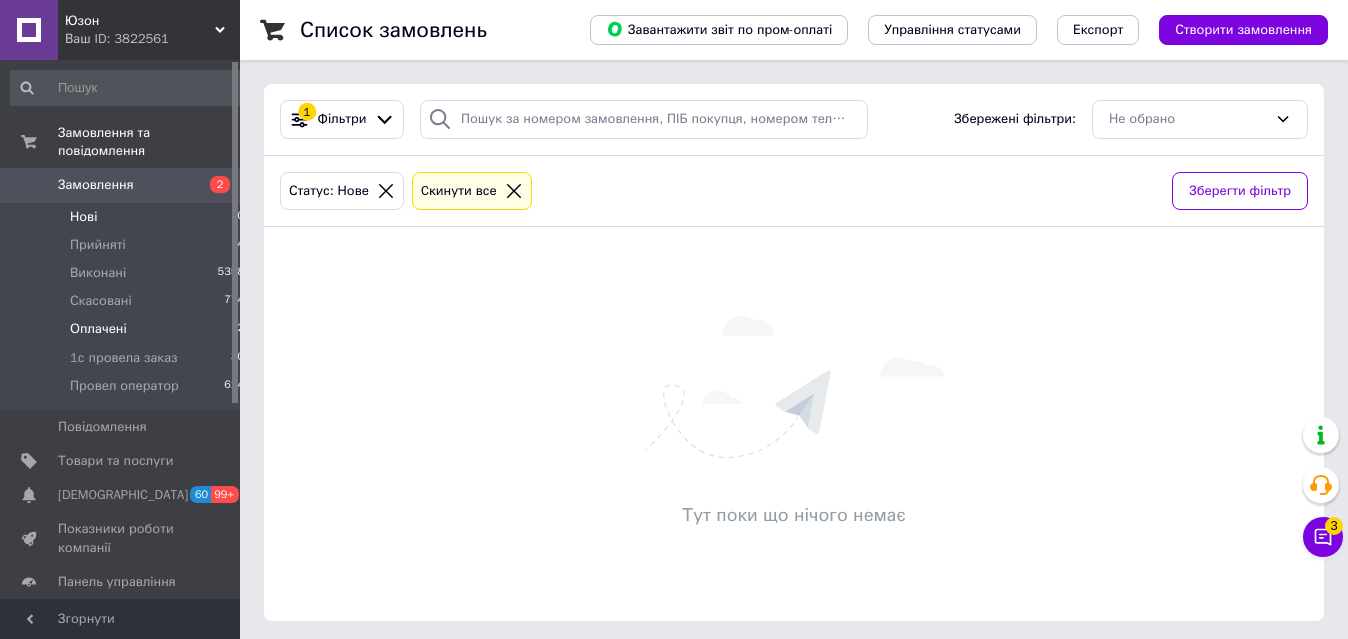click on "Оплачені" at bounding box center [98, 329] 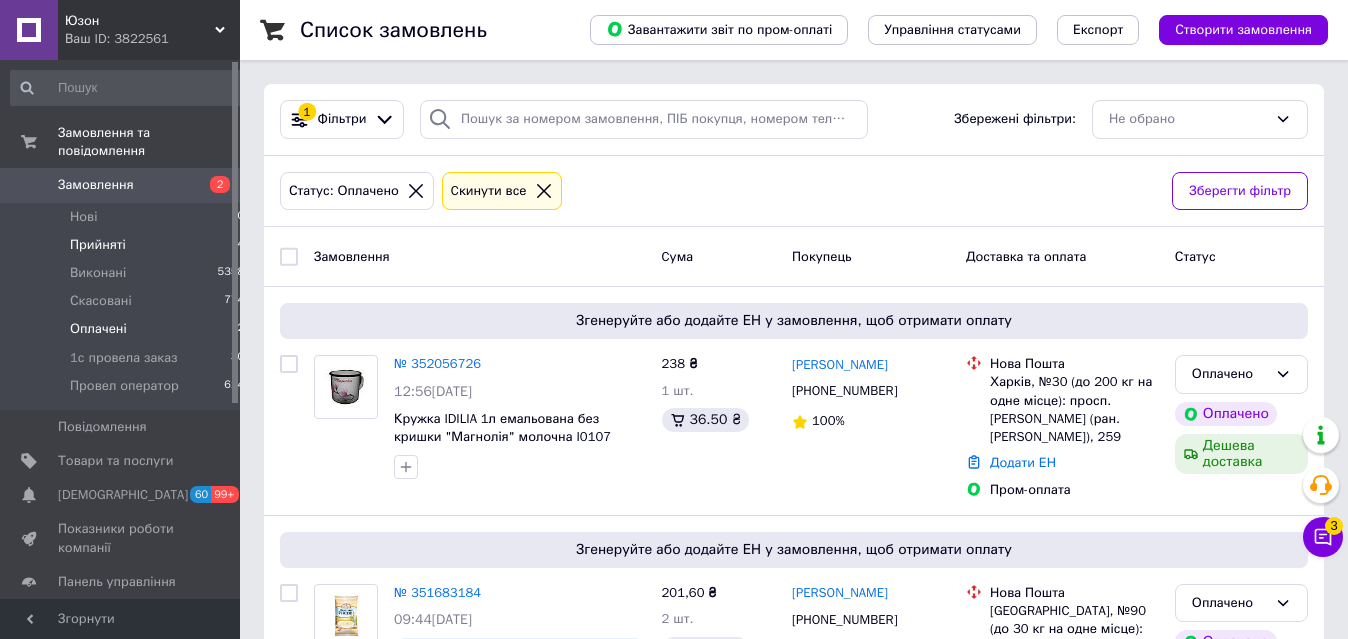 click on "Прийняті" at bounding box center (98, 245) 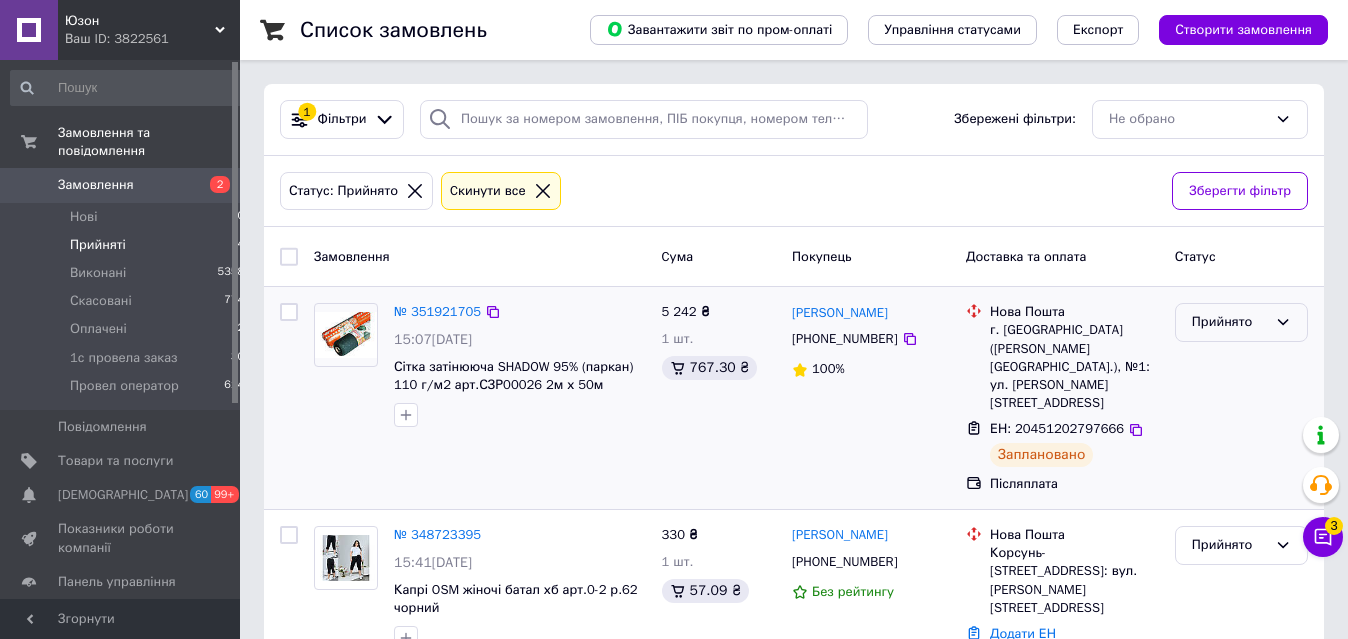 click on "Прийнято" at bounding box center [1229, 322] 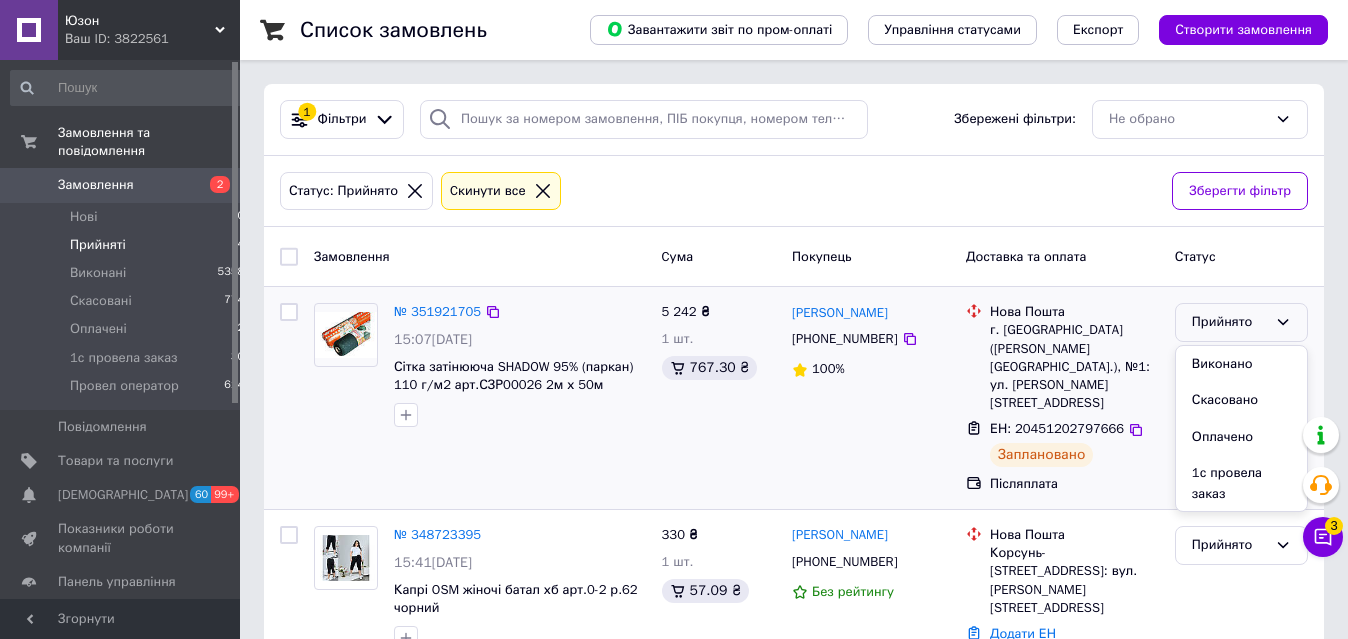 scroll, scrollTop: 59, scrollLeft: 0, axis: vertical 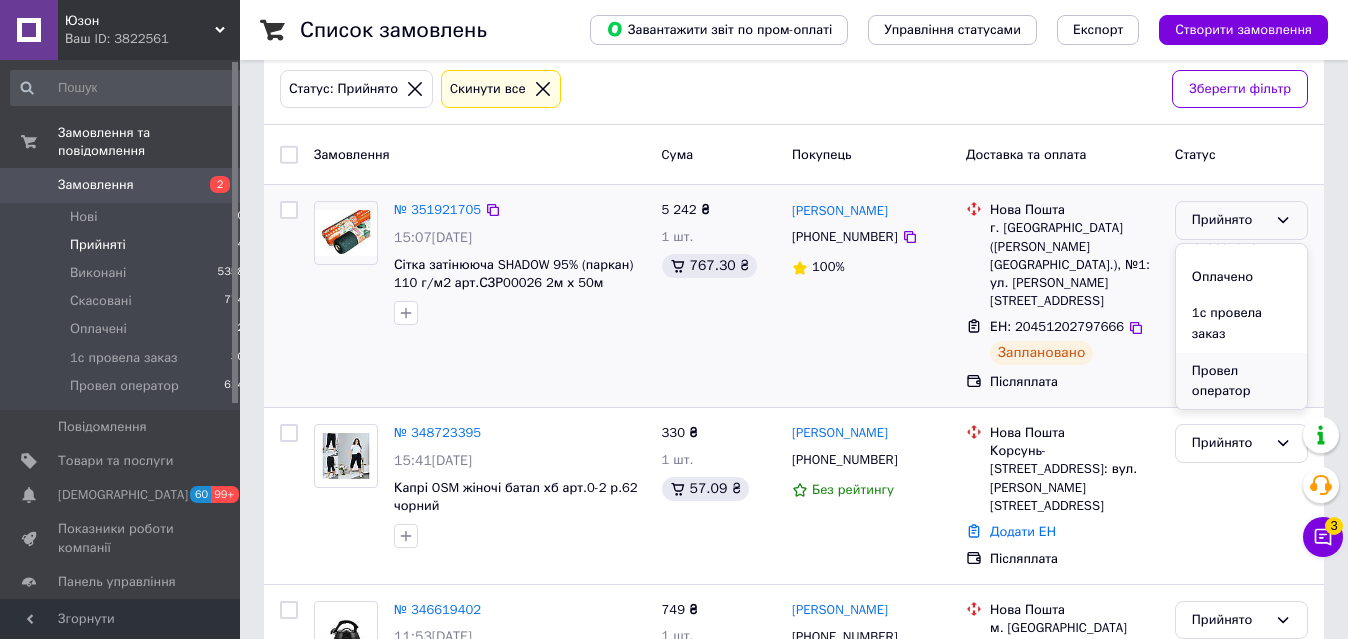 click on "Провел оператор" at bounding box center (1241, 381) 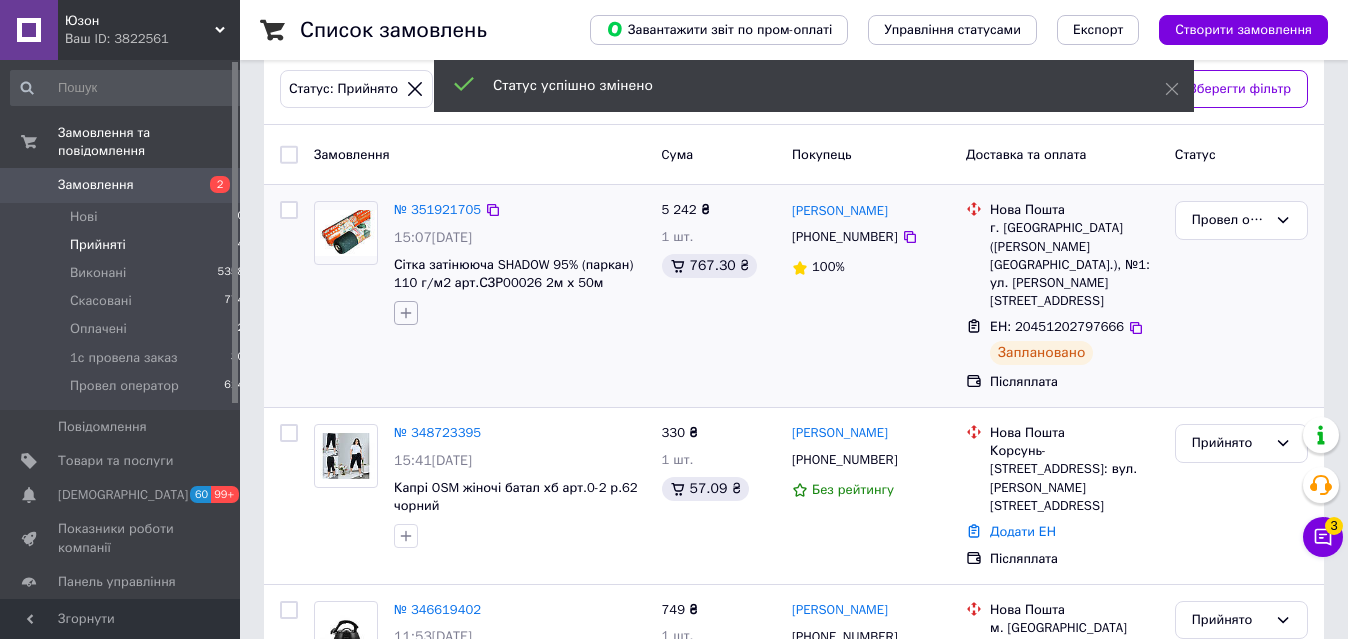click 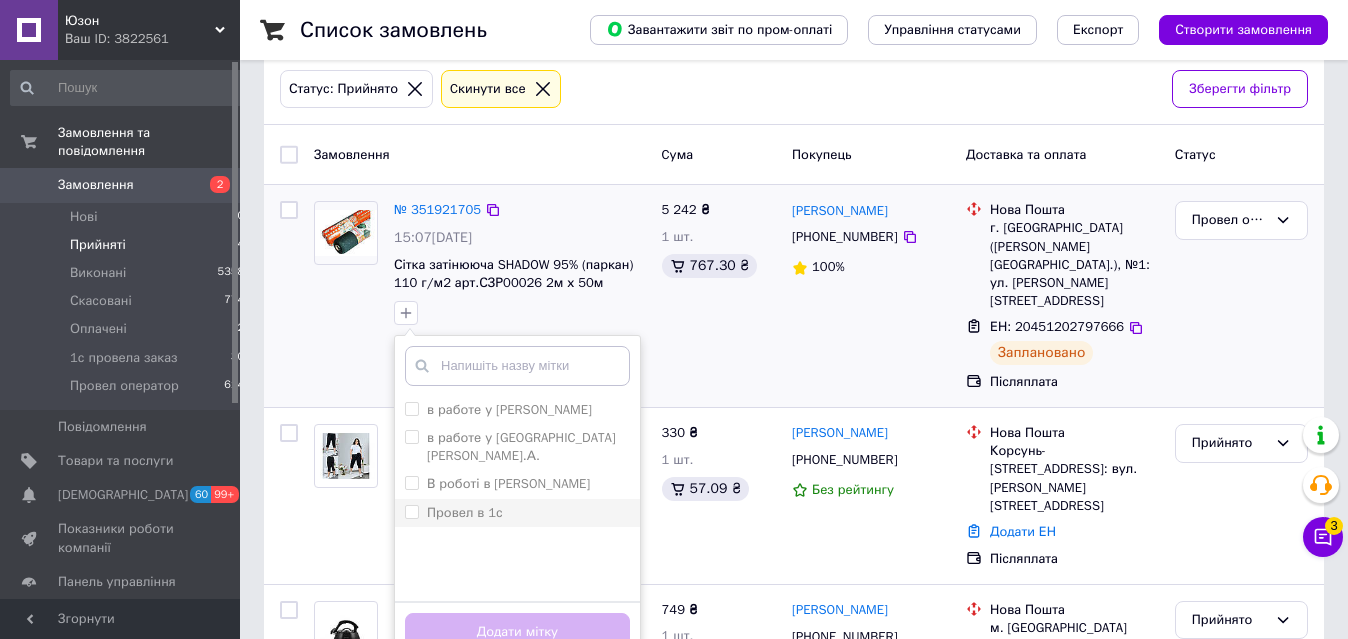 click on "Провел в 1с" at bounding box center [465, 512] 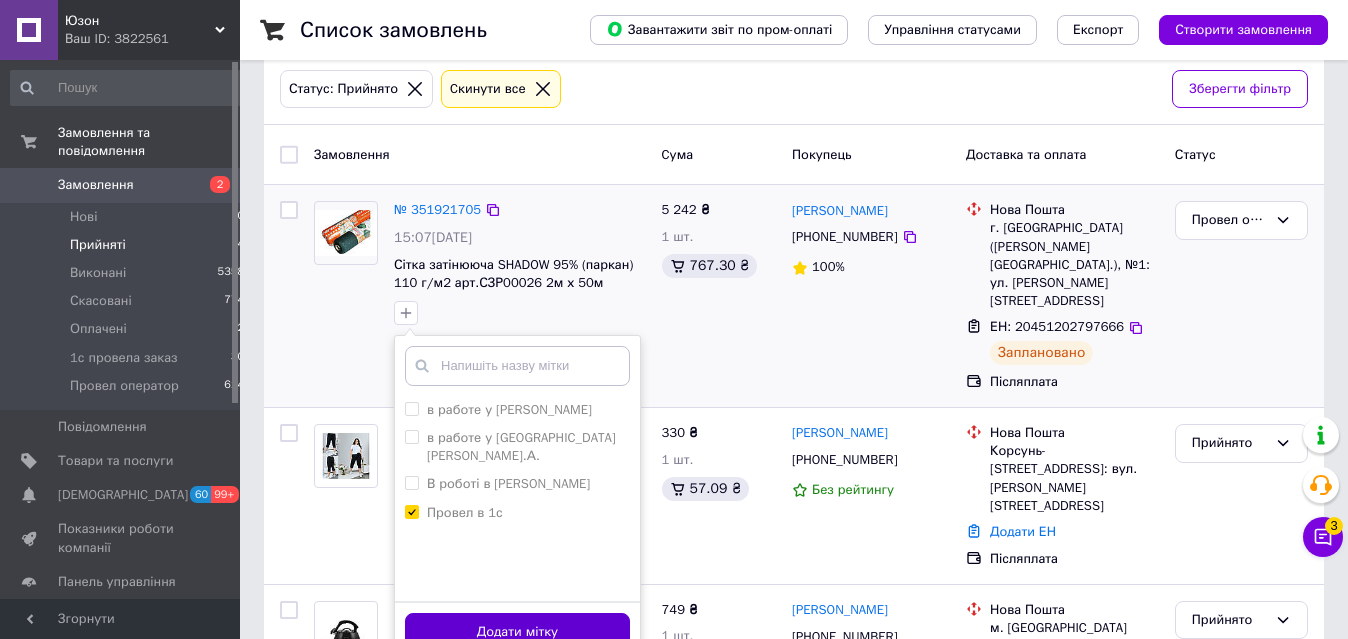 click on "Додати мітку" at bounding box center [517, 632] 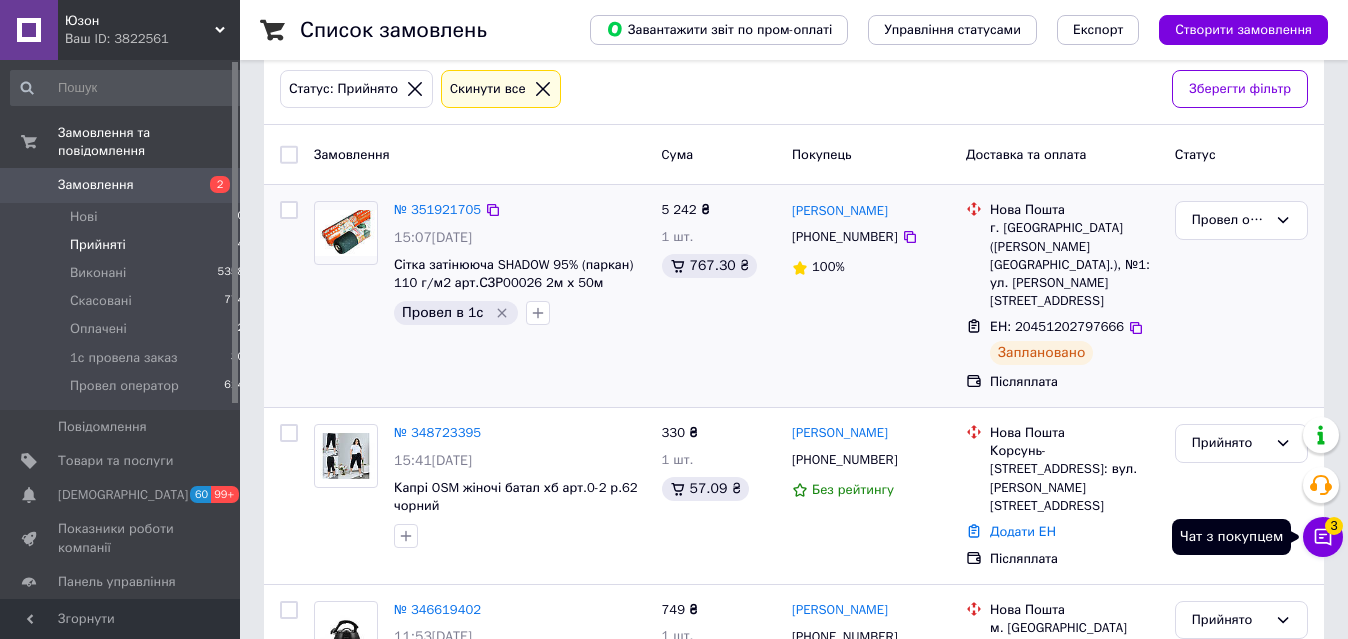 click 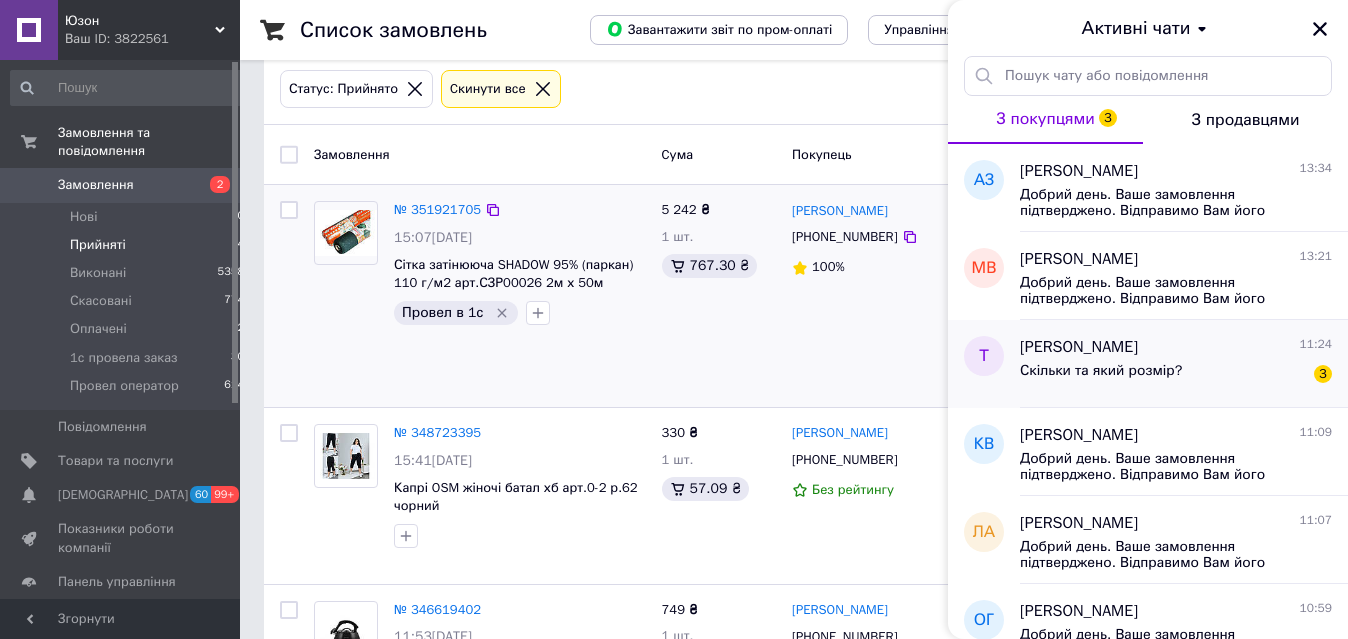 click on "Скільки та який розмір? 3" at bounding box center (1176, 375) 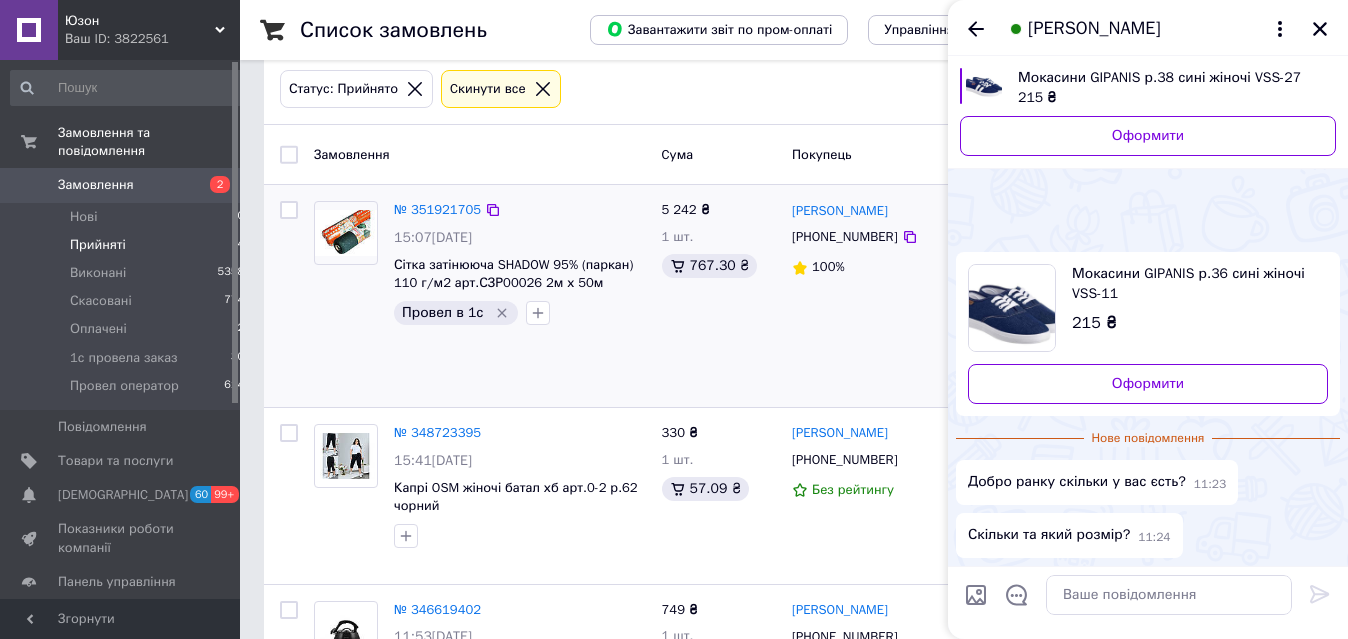 scroll, scrollTop: 1500, scrollLeft: 0, axis: vertical 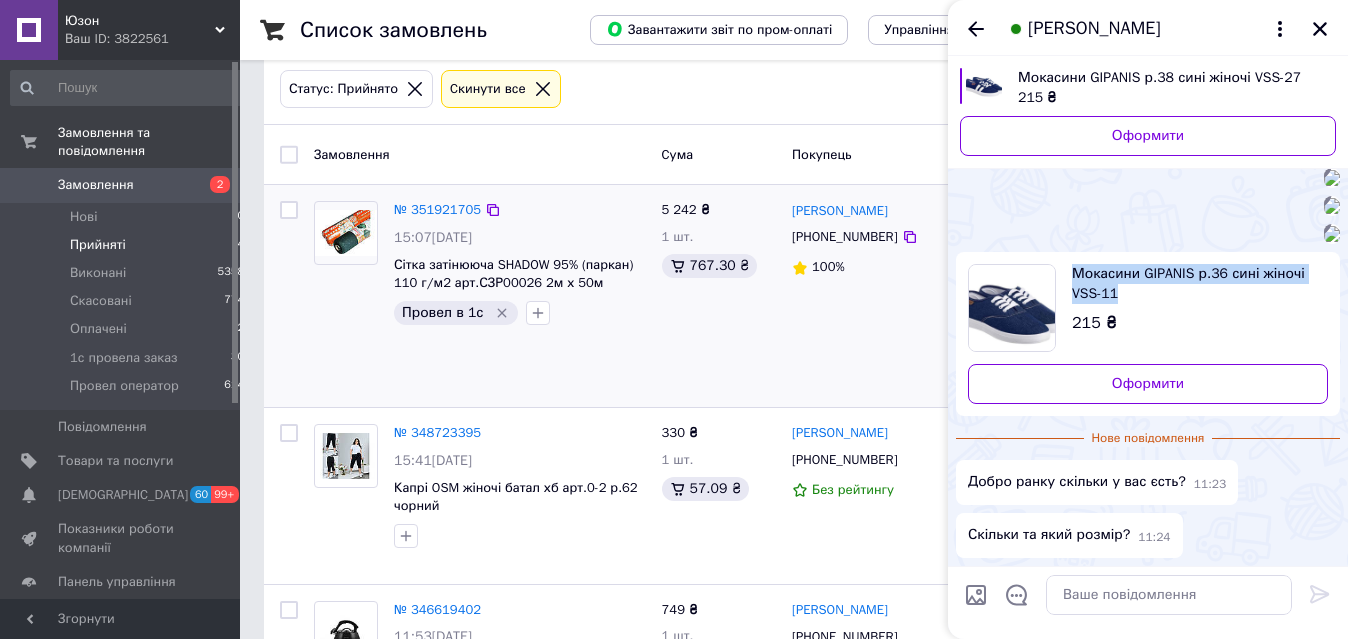 drag, startPoint x: 1063, startPoint y: 263, endPoint x: 1126, endPoint y: 291, distance: 68.942 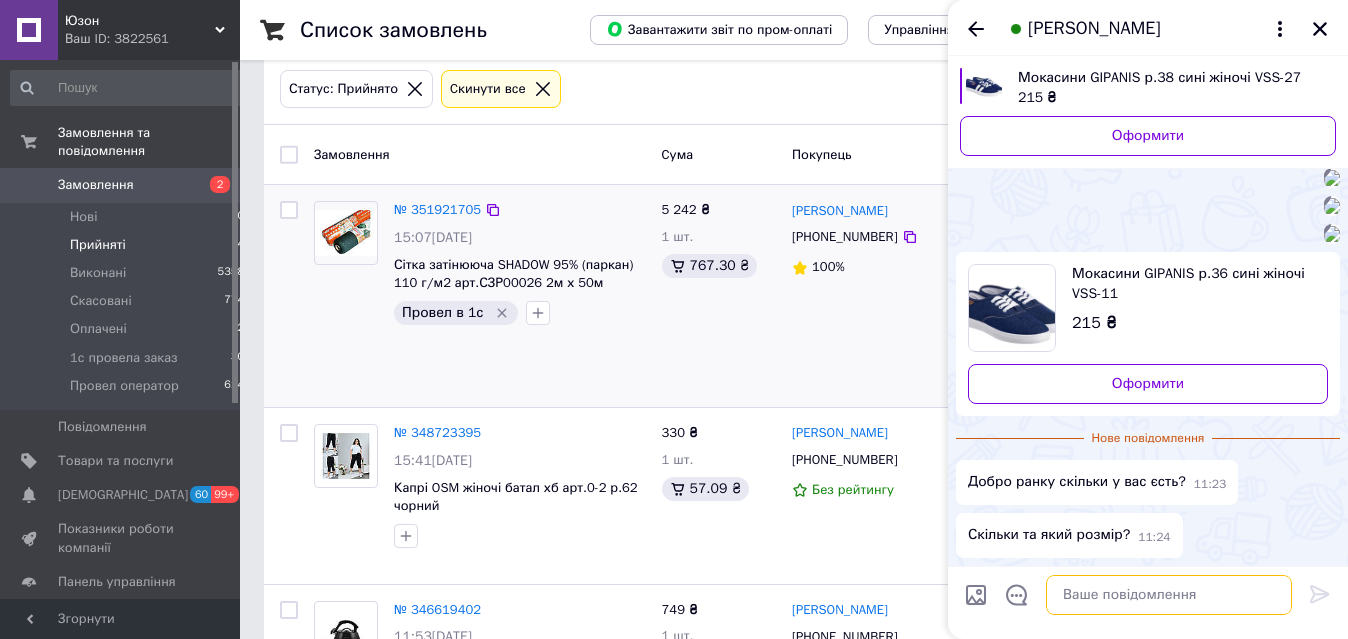 click at bounding box center [1169, 595] 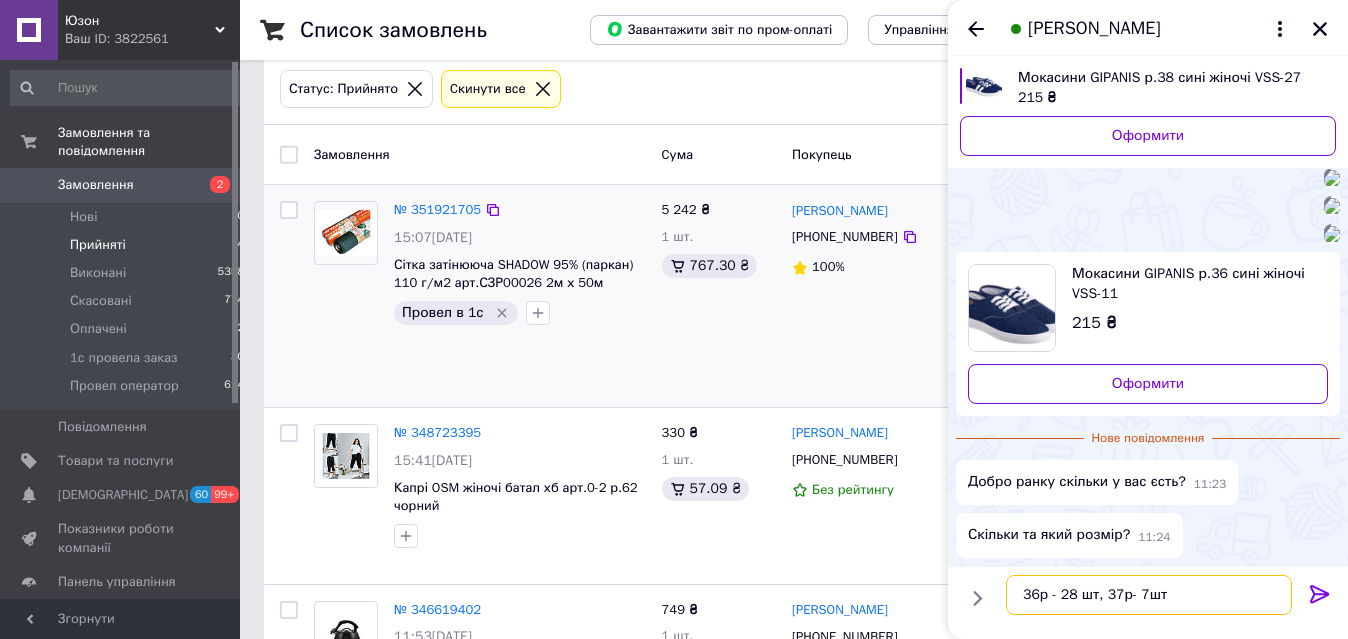 type on "36р - 28 шт, 37р- 7шт." 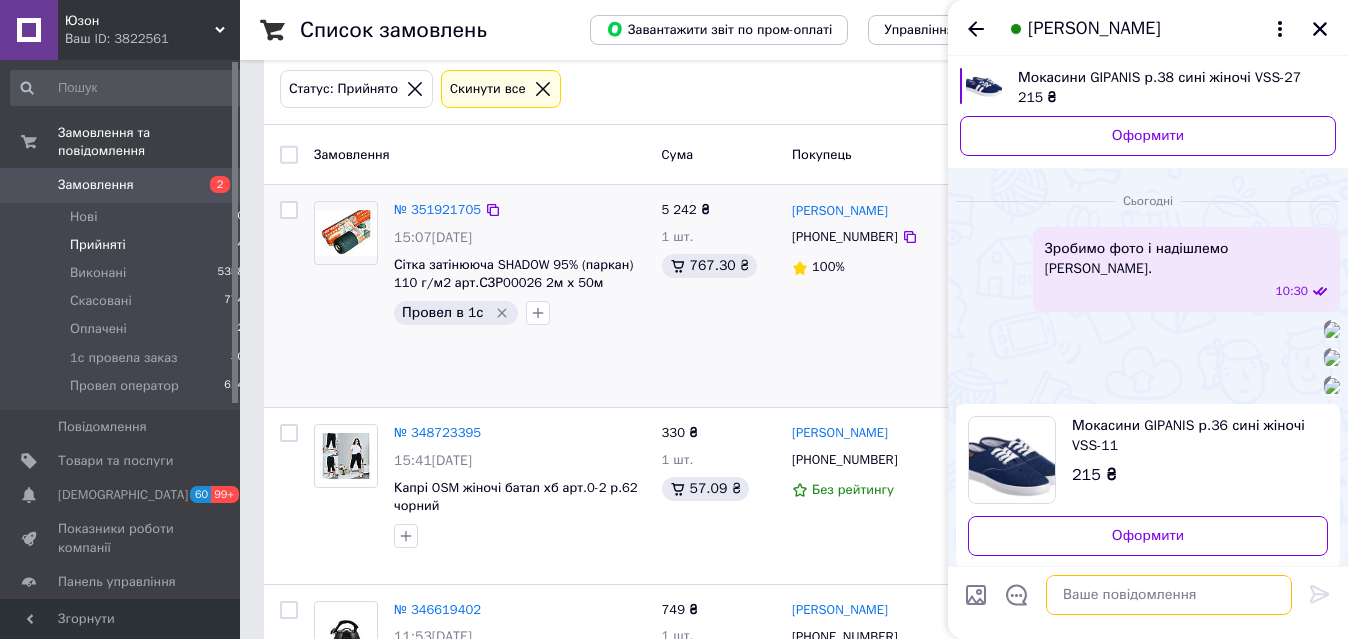 scroll, scrollTop: 446, scrollLeft: 0, axis: vertical 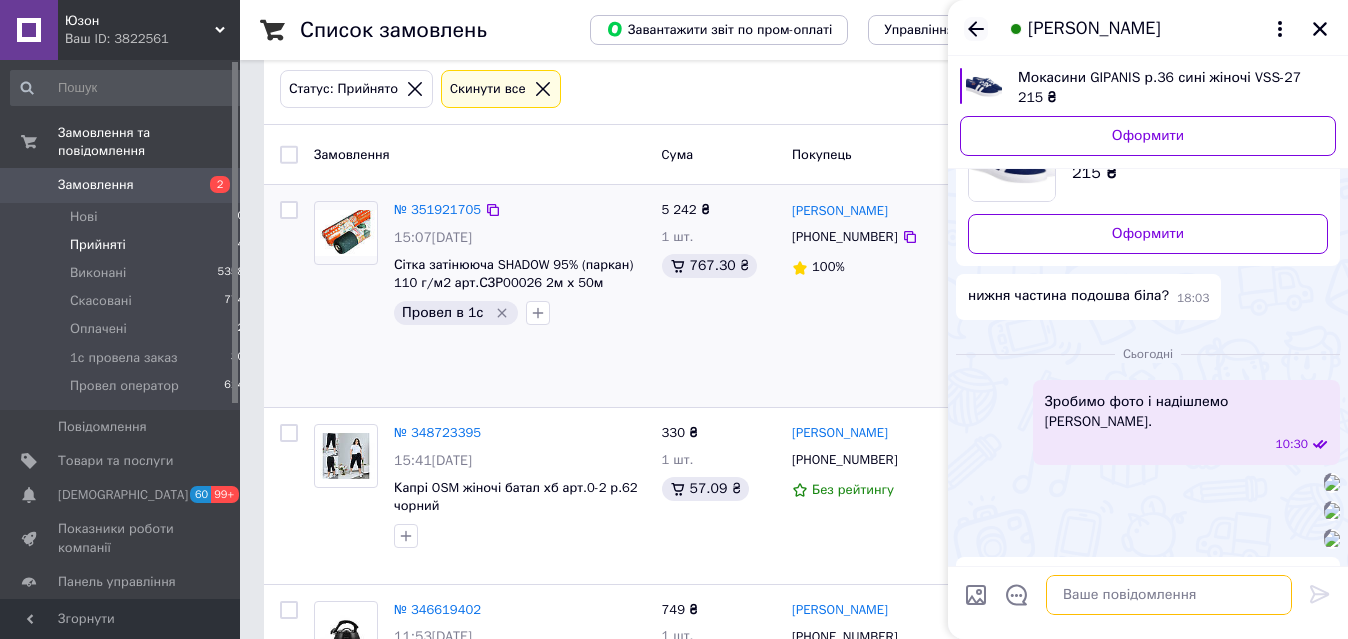 type 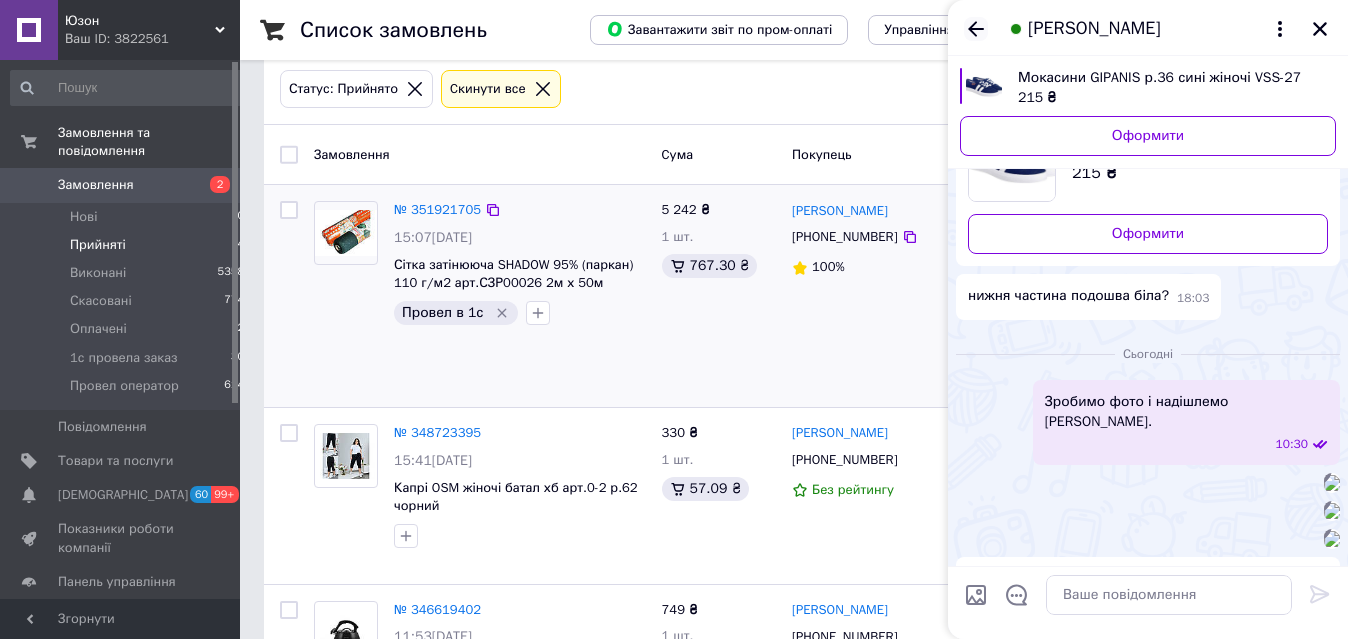 click 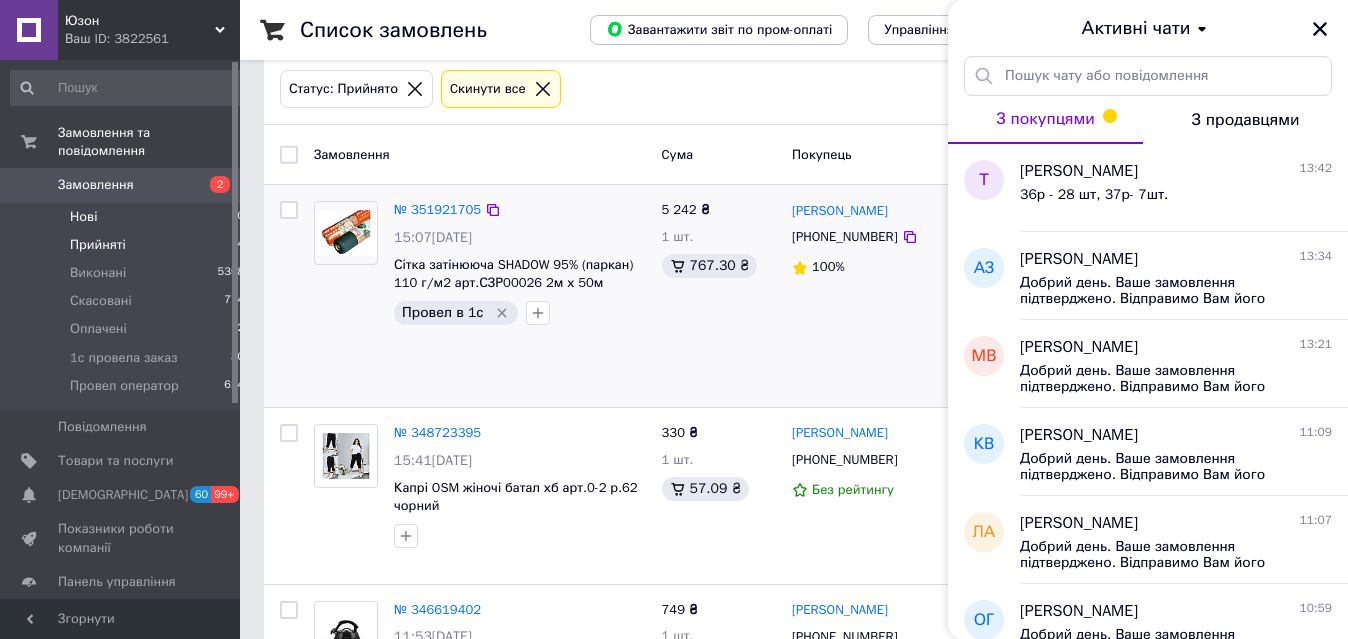 click on "Нові 0" at bounding box center (128, 217) 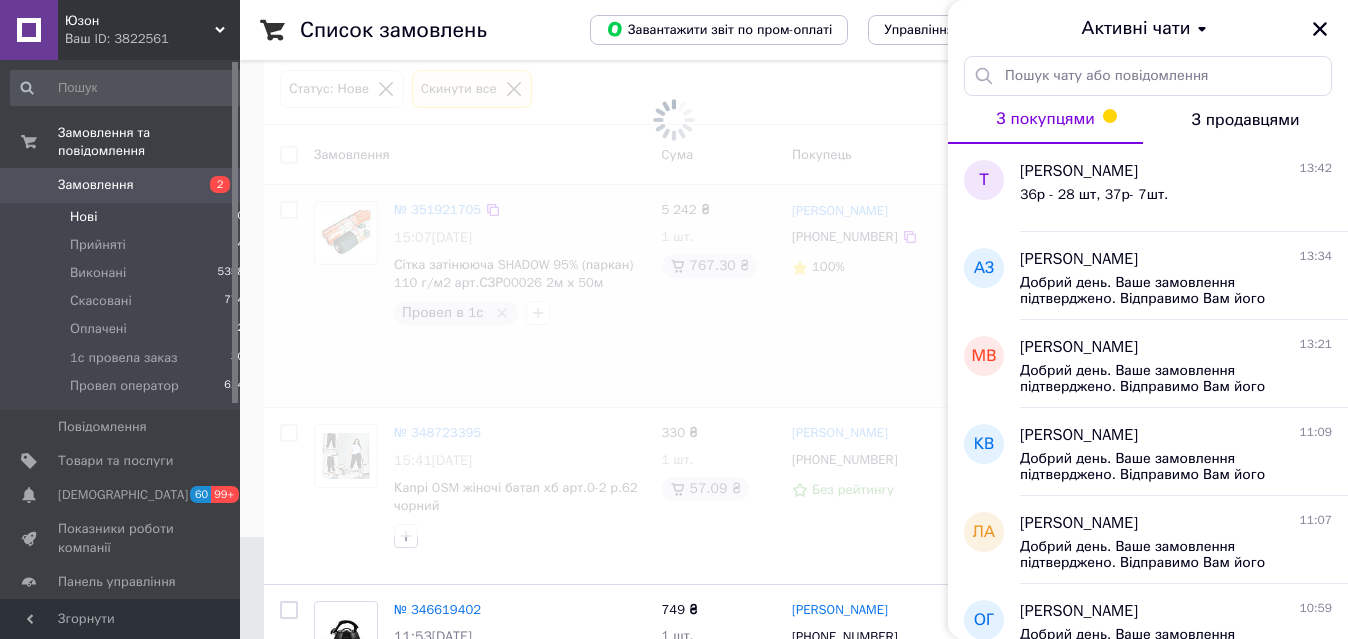 scroll, scrollTop: 0, scrollLeft: 0, axis: both 